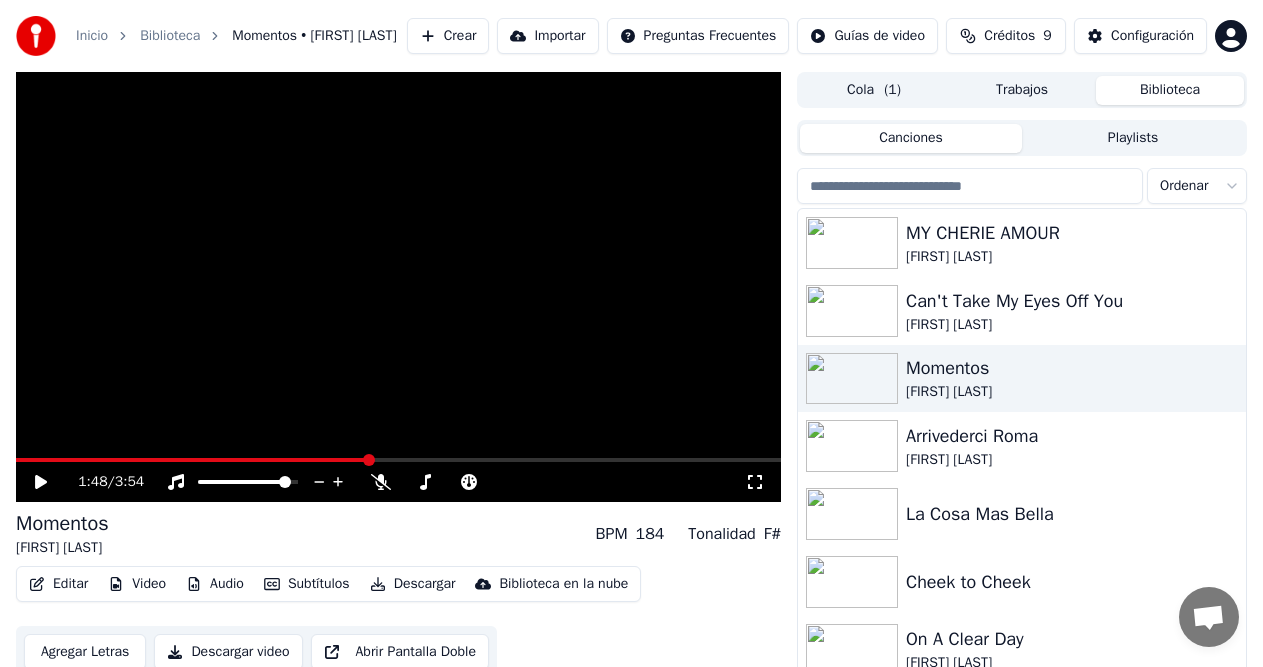 scroll, scrollTop: 0, scrollLeft: 0, axis: both 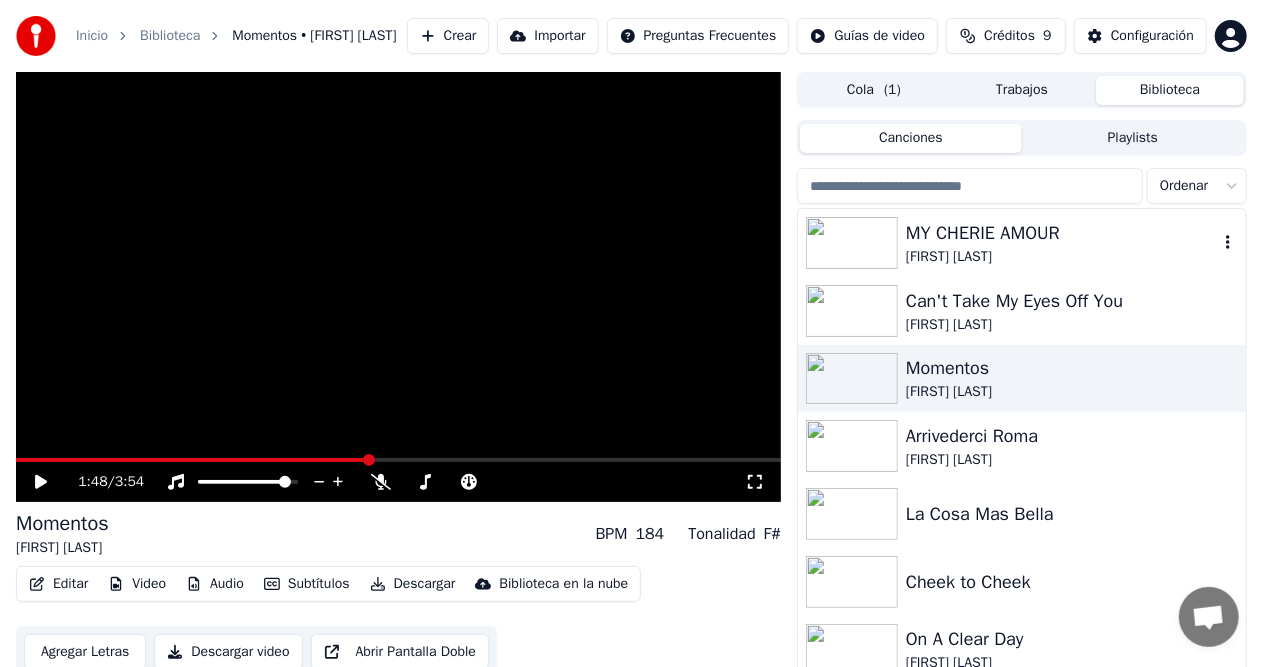 click at bounding box center (852, 243) 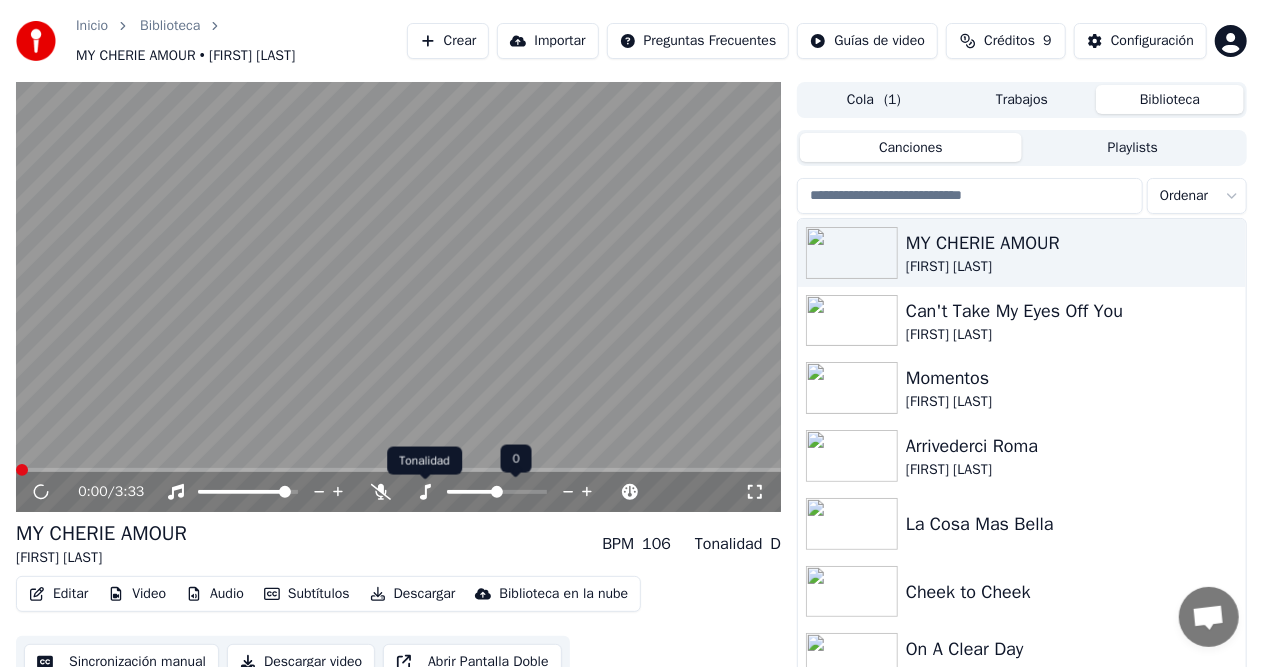 drag, startPoint x: 422, startPoint y: 482, endPoint x: 566, endPoint y: 494, distance: 144.49913 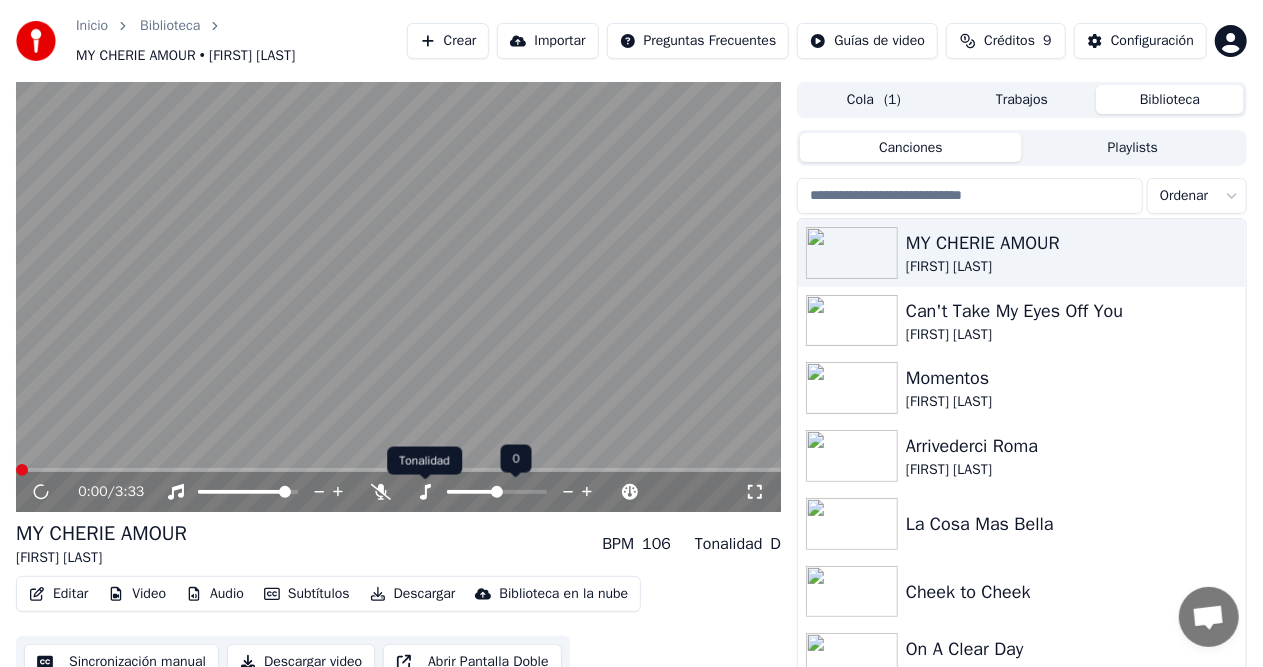 click at bounding box center [516, 478] 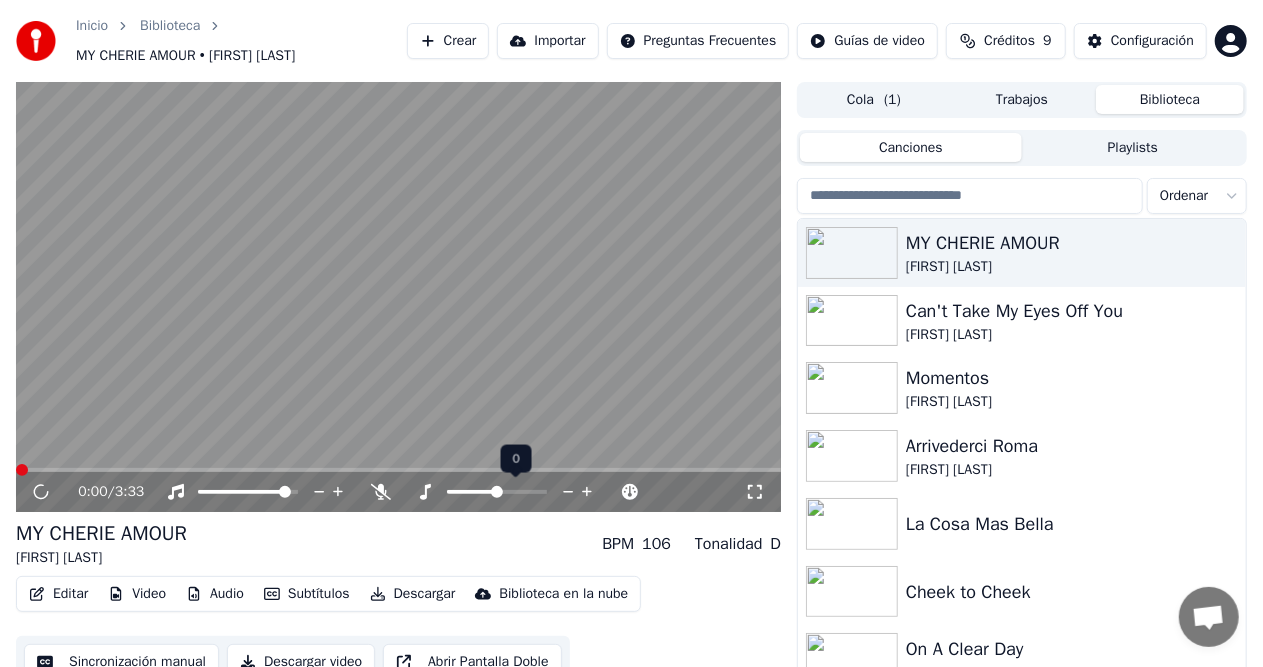 click at bounding box center [569, 493] 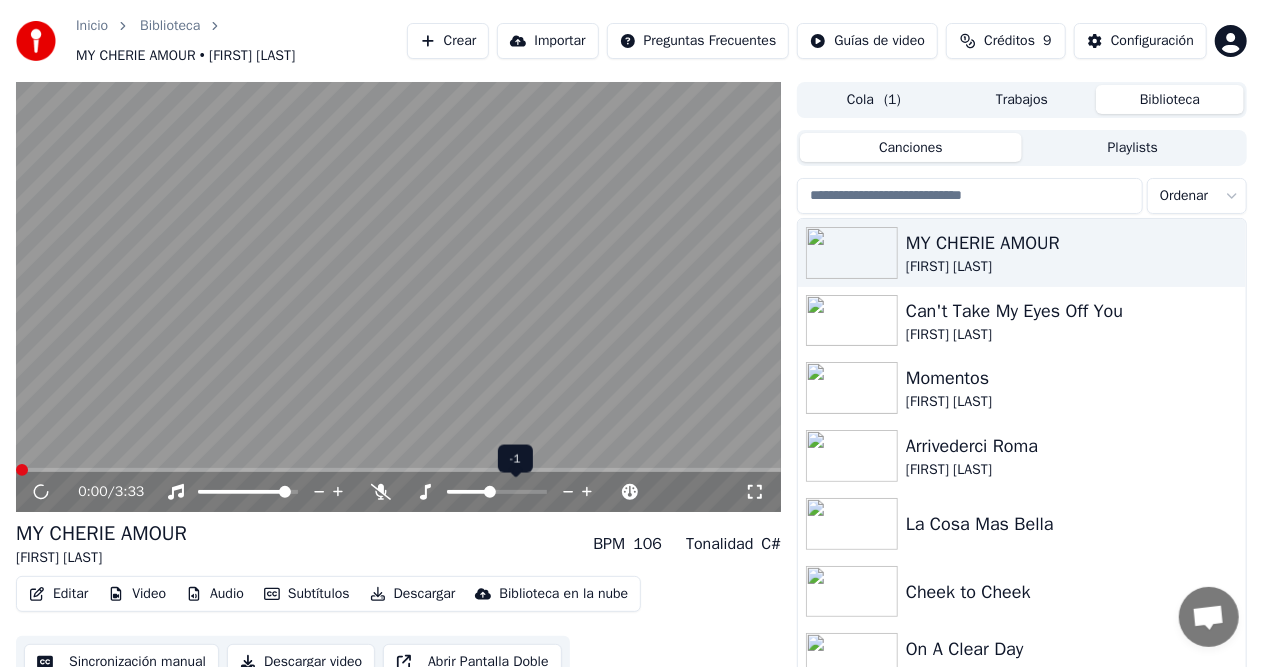 click at bounding box center [569, 493] 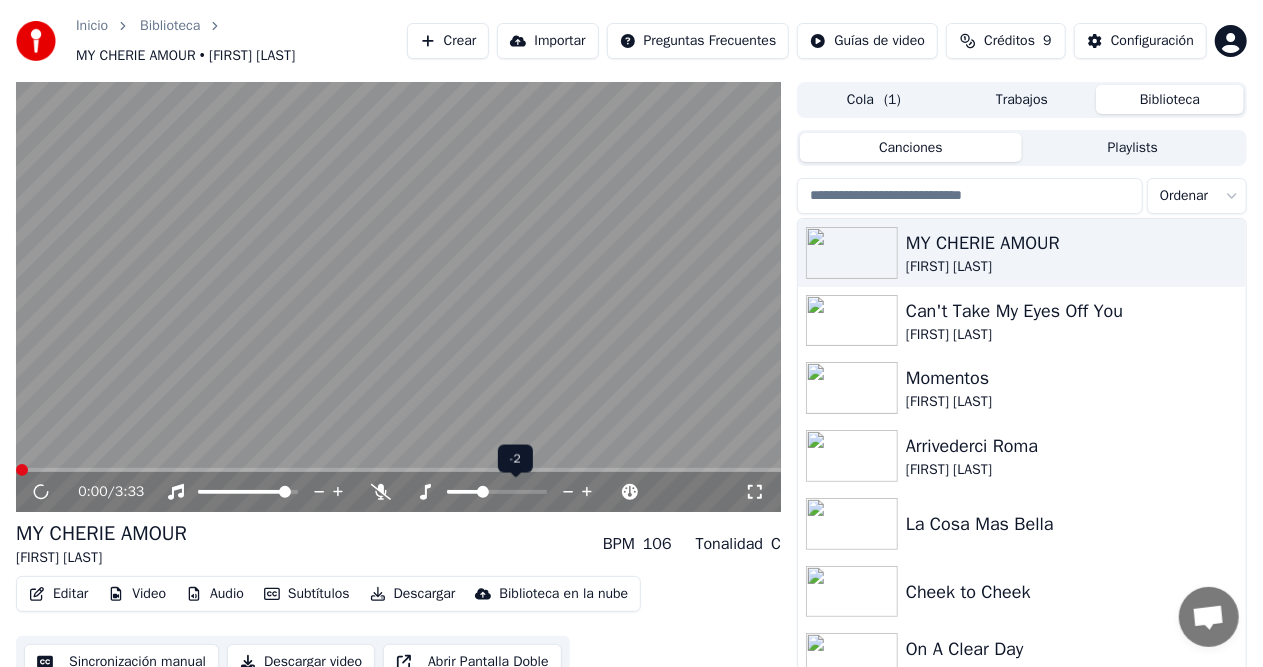 click at bounding box center (569, 493) 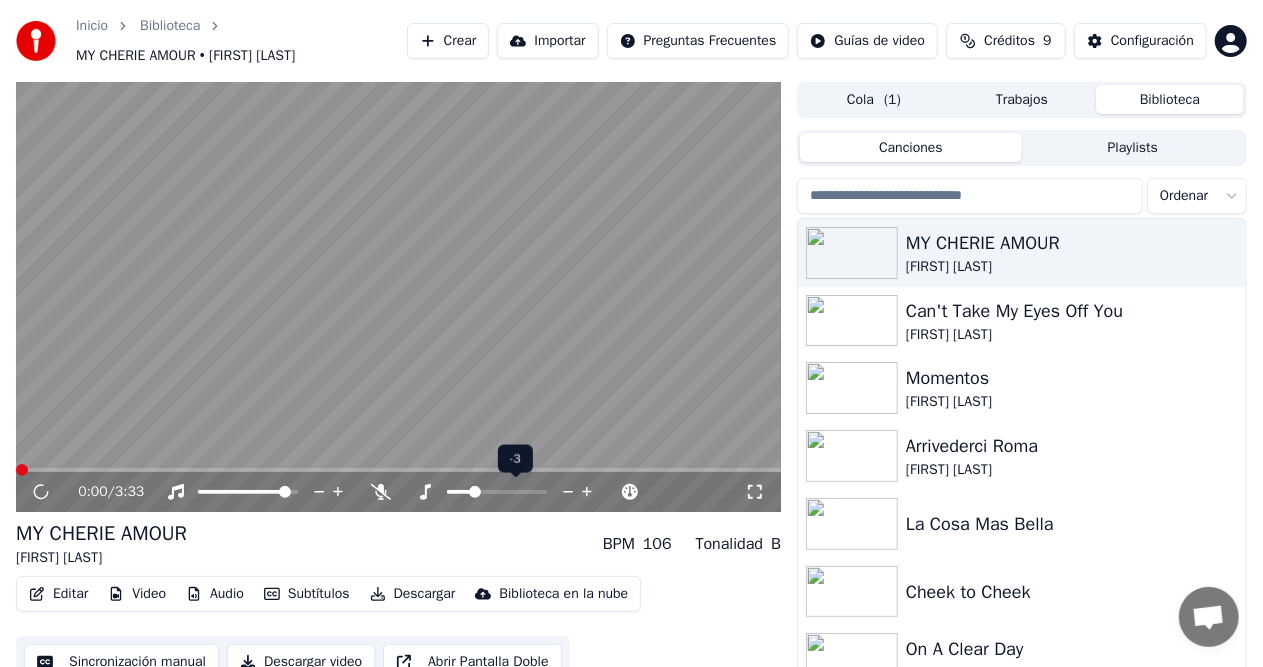 click at bounding box center [569, 493] 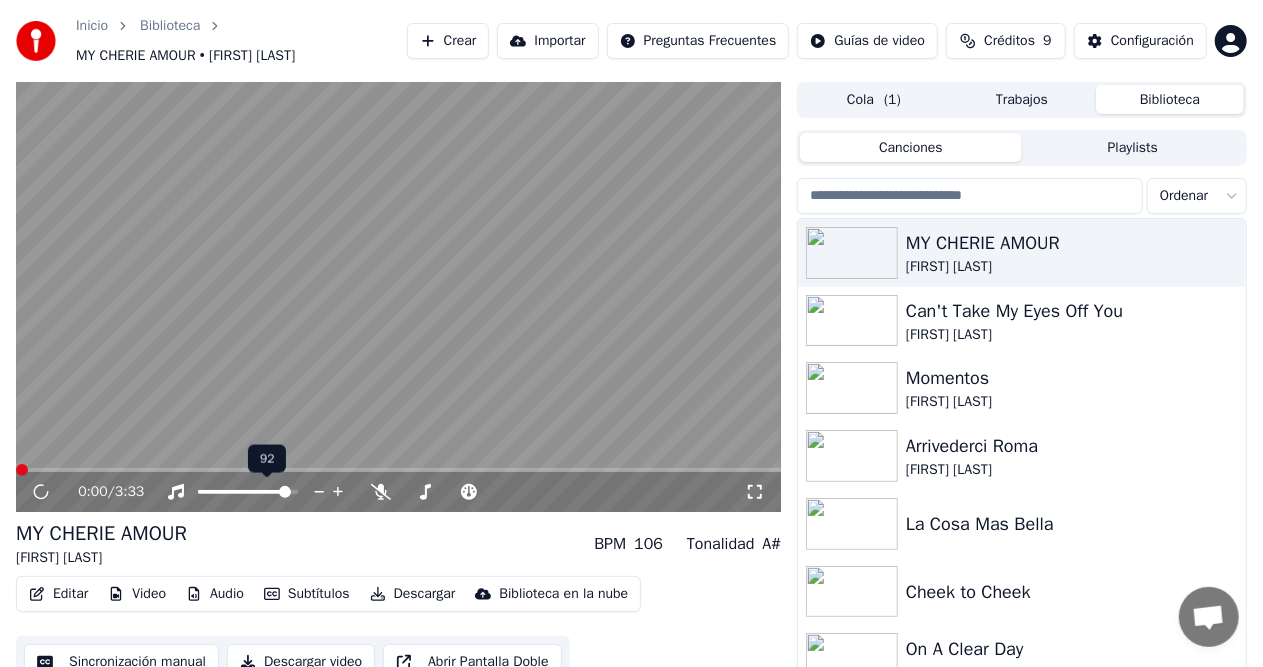 click at bounding box center [319, 492] 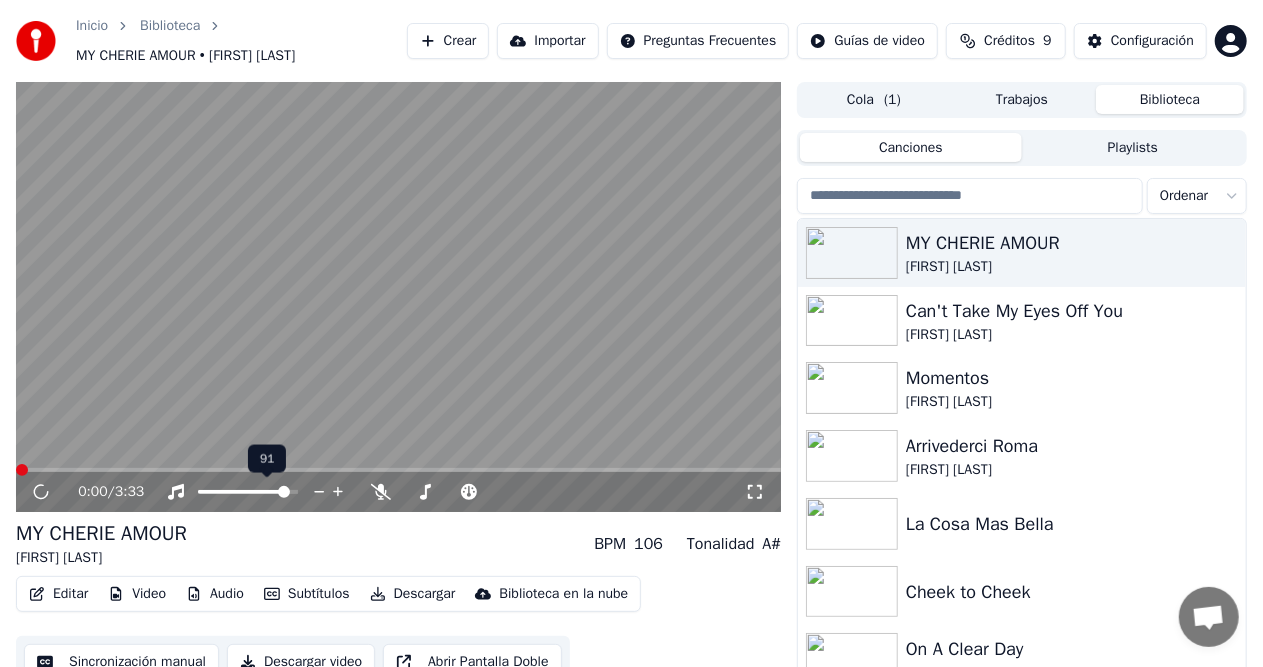 drag, startPoint x: 316, startPoint y: 492, endPoint x: 297, endPoint y: 515, distance: 29.832869 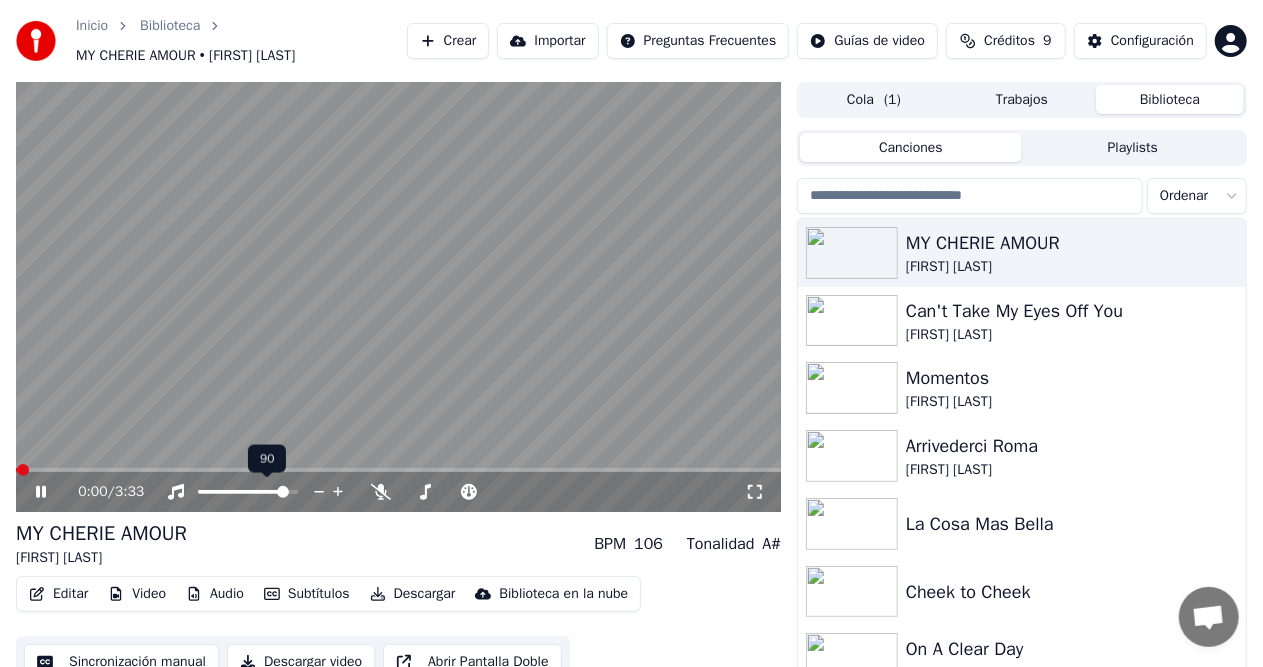 click at bounding box center [319, 492] 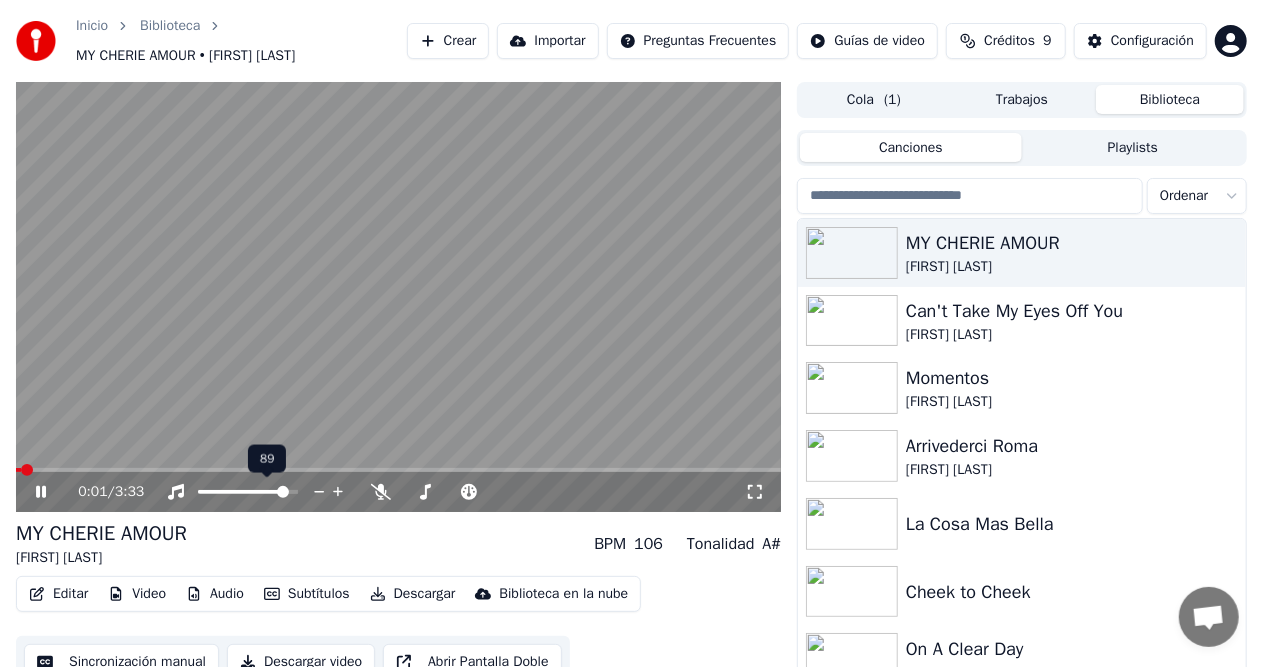 click at bounding box center (319, 492) 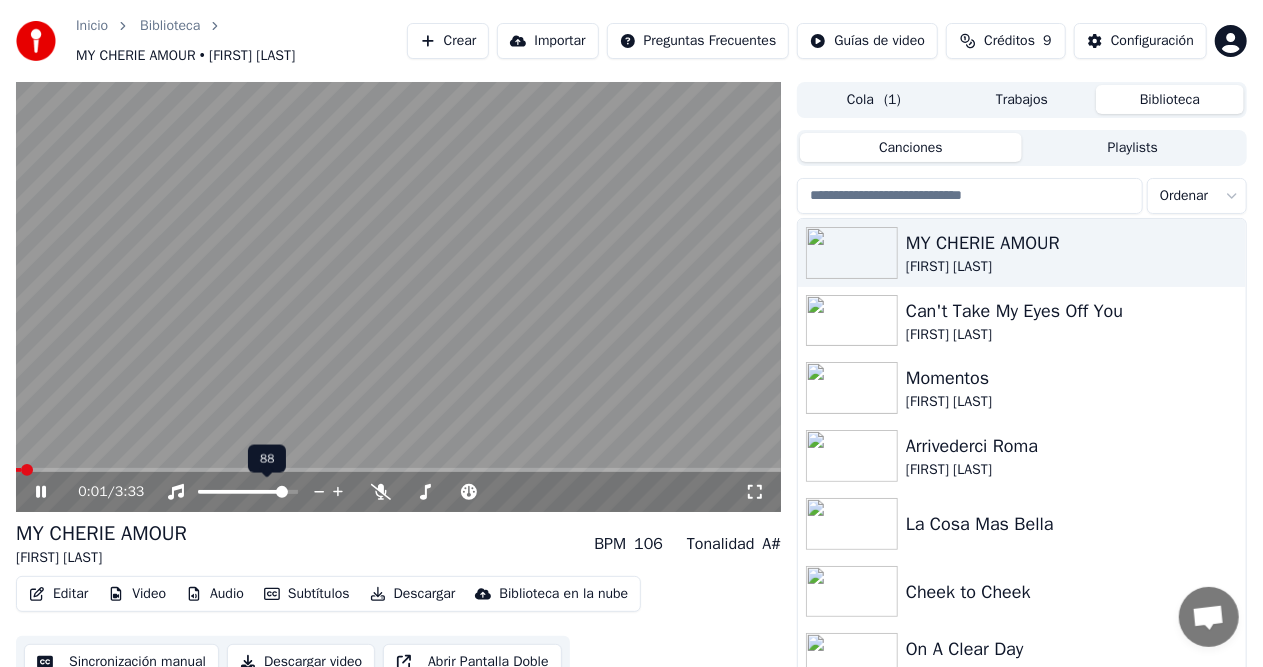 click at bounding box center (338, 492) 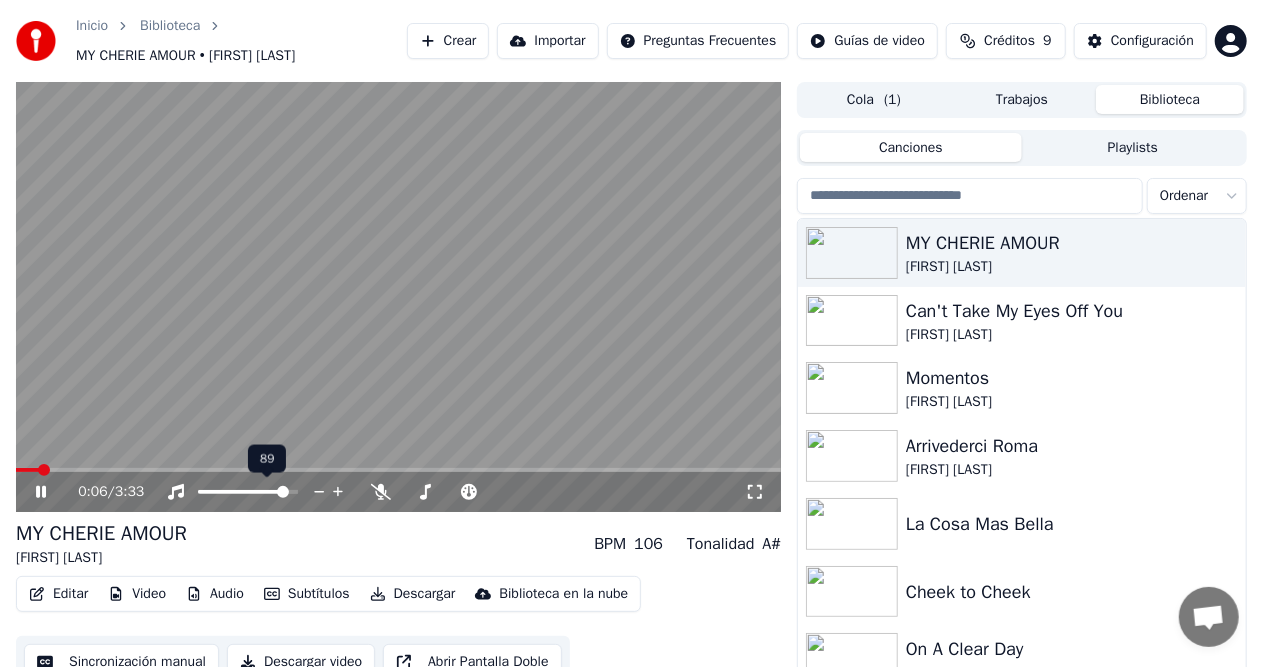 click at bounding box center (338, 492) 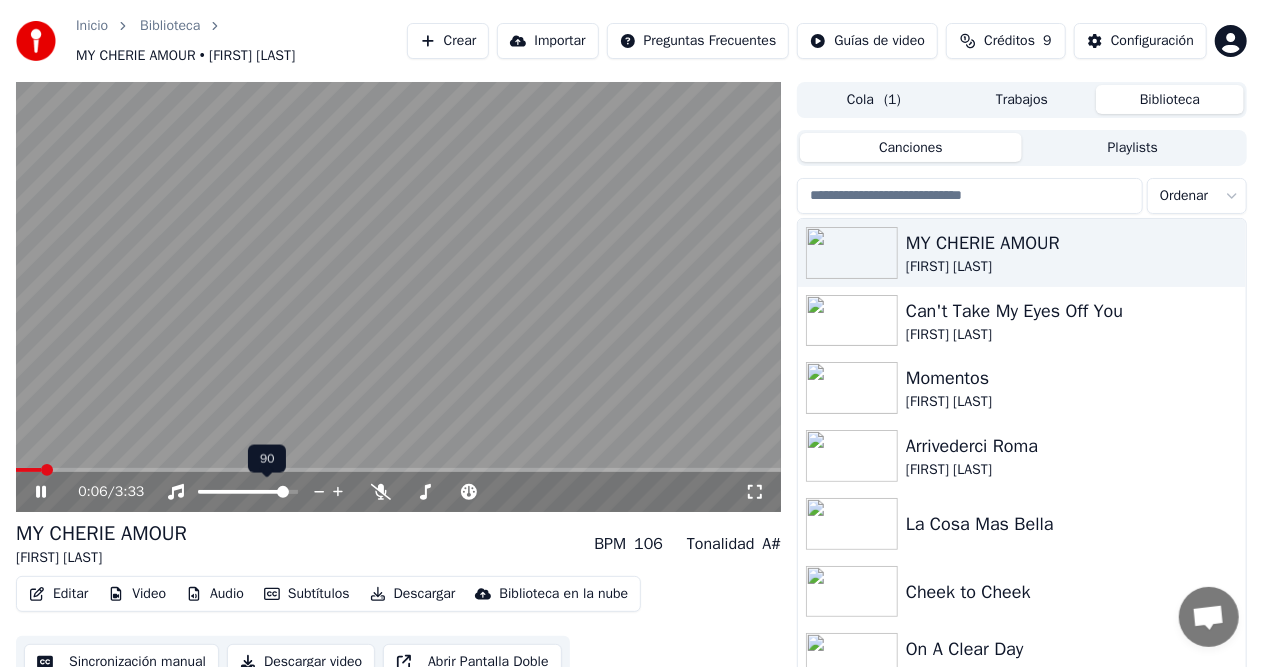 drag, startPoint x: 308, startPoint y: 493, endPoint x: 322, endPoint y: 502, distance: 16.643316 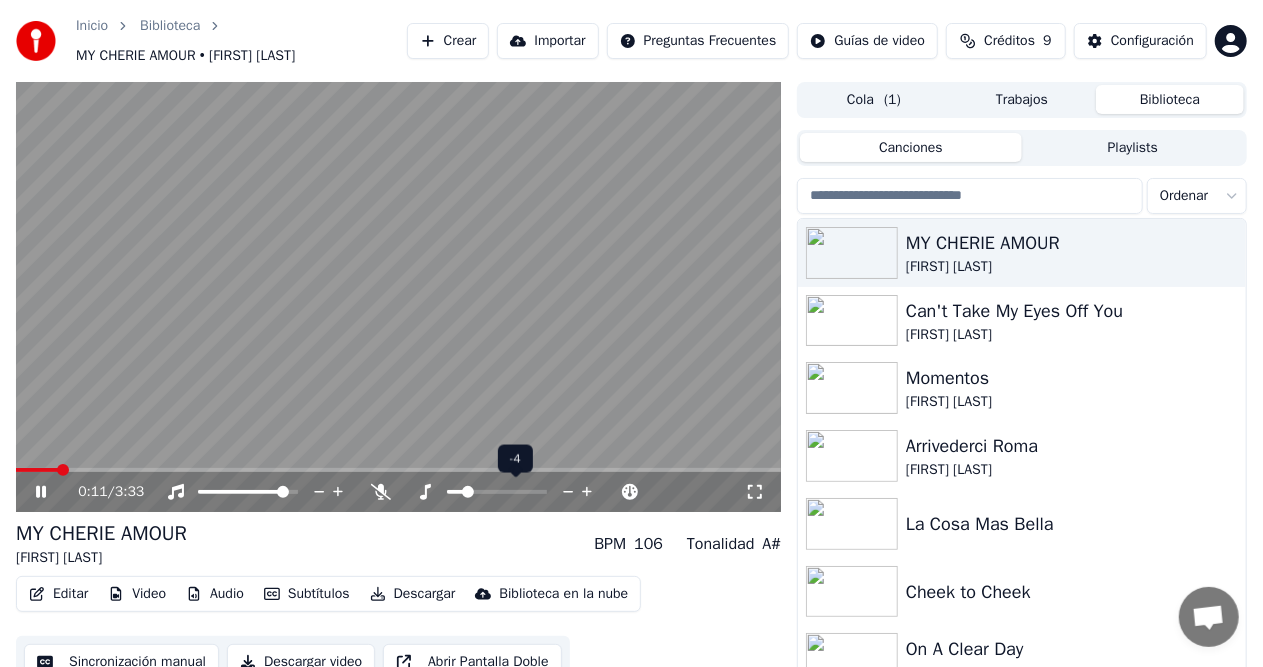 click at bounding box center (587, 492) 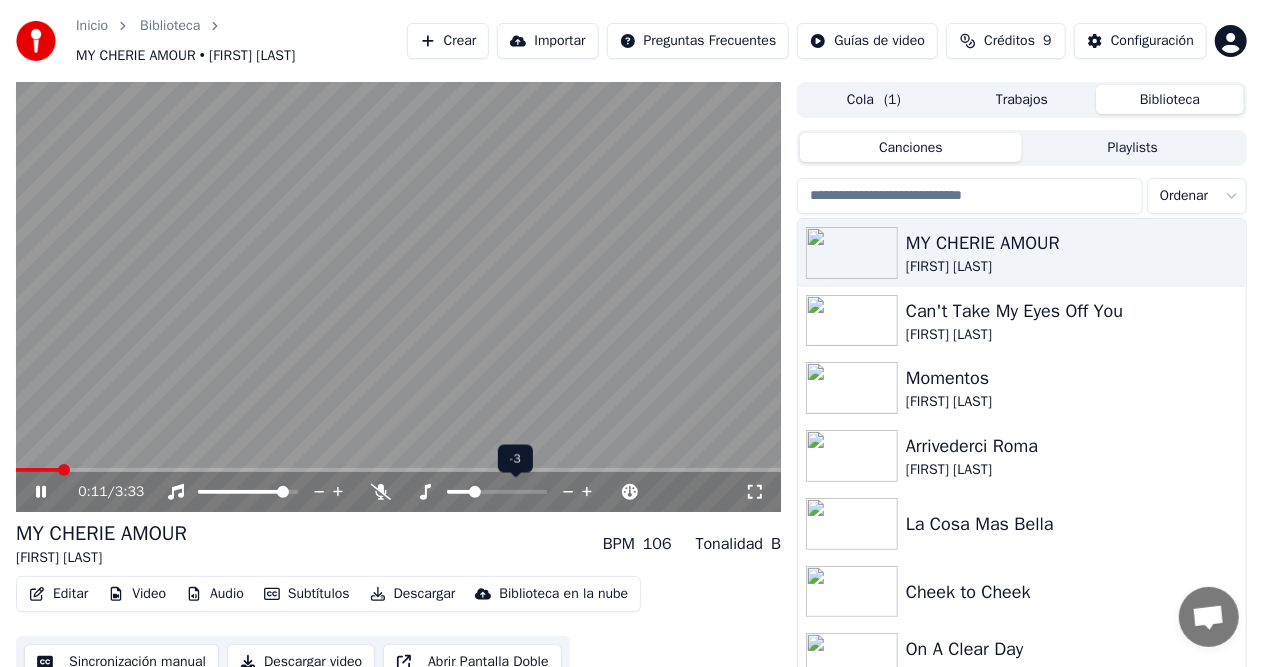 click at bounding box center [587, 492] 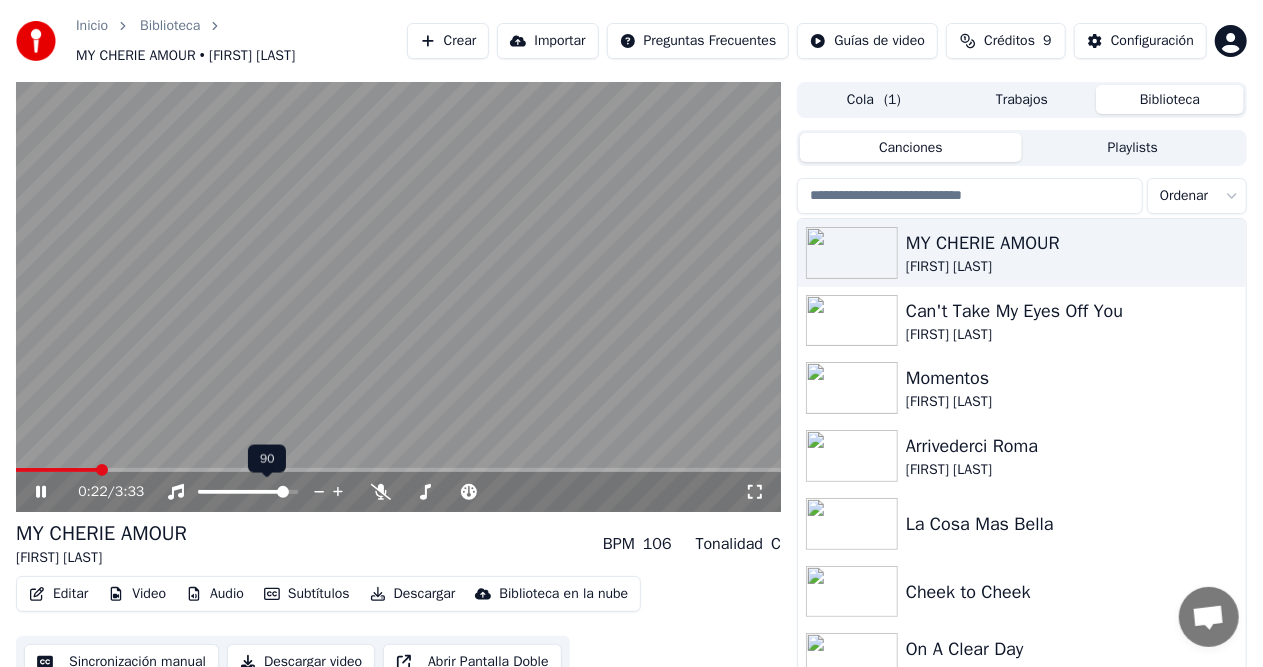 click at bounding box center [338, 492] 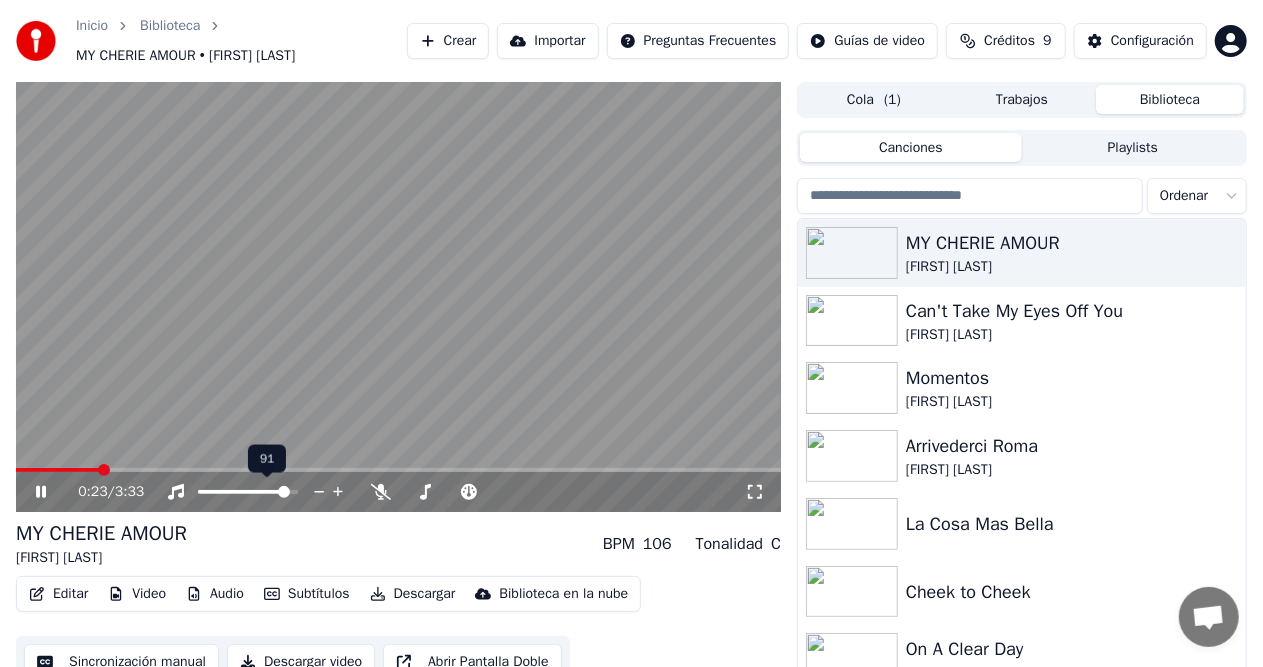 click at bounding box center (338, 492) 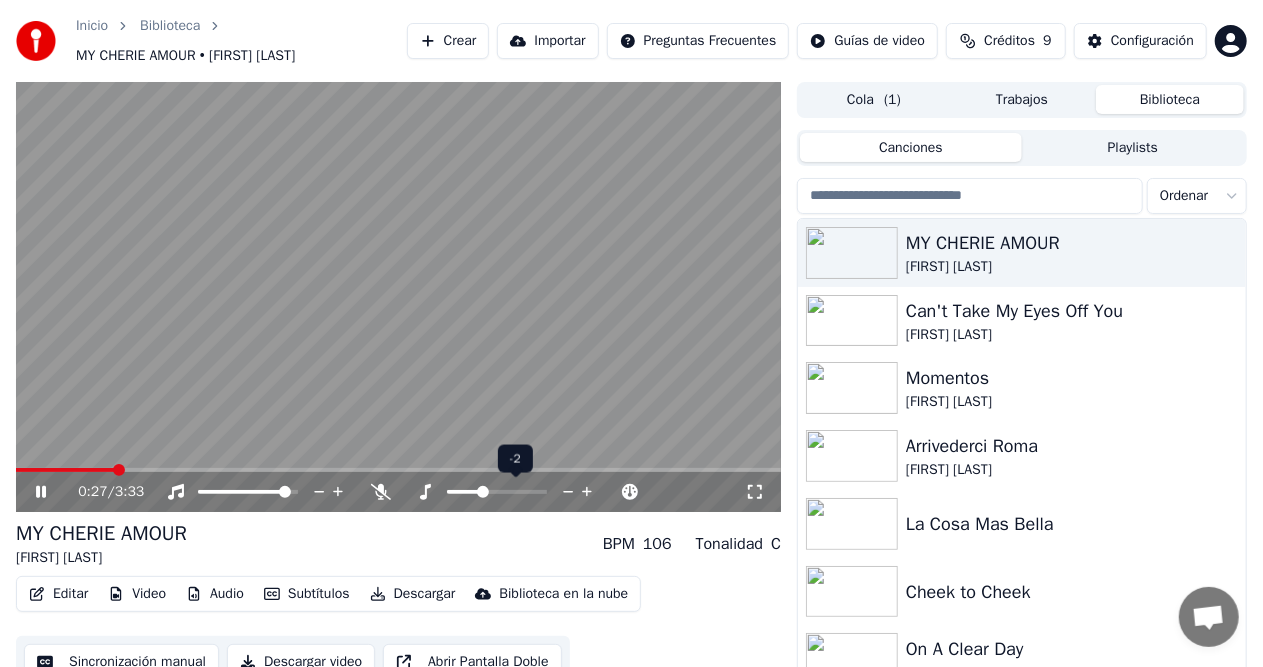 click at bounding box center [587, 492] 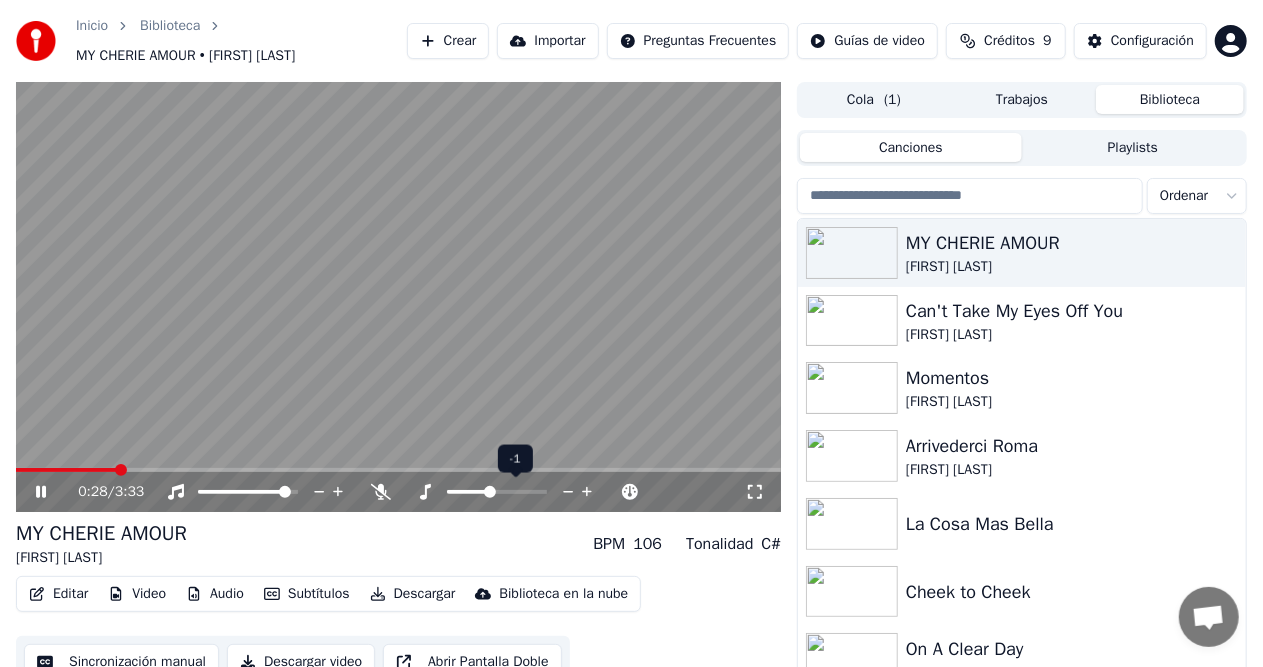 click at bounding box center (587, 492) 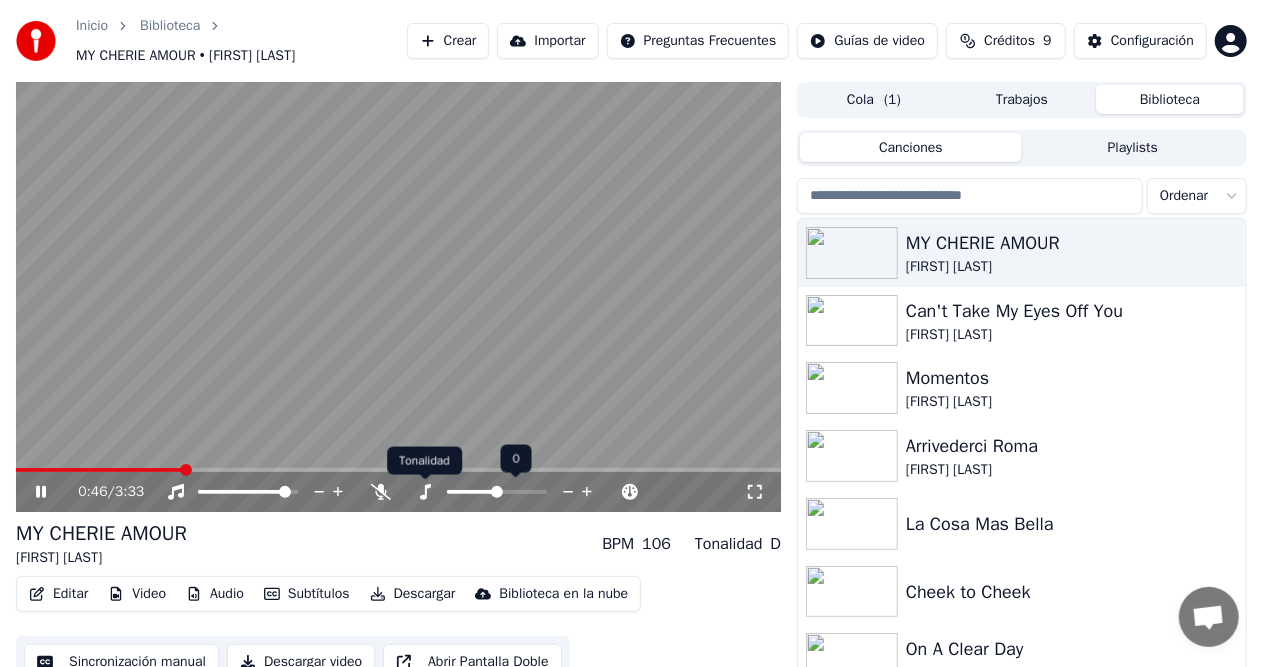 click at bounding box center [425, 492] 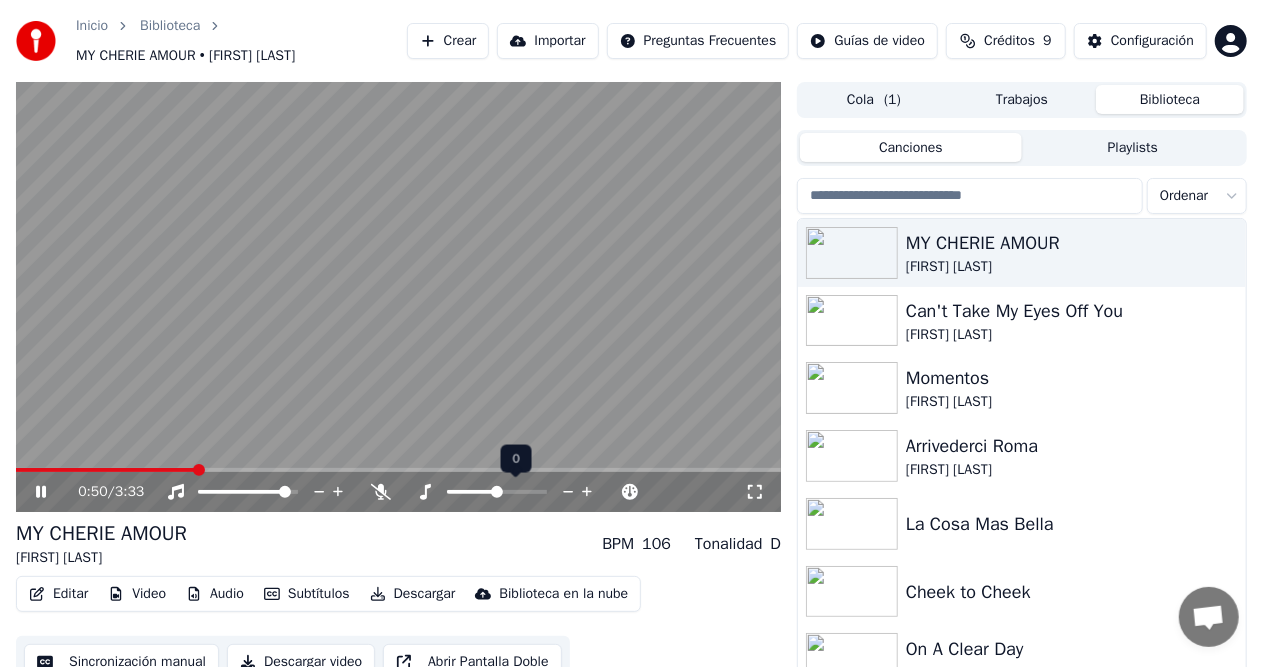 click at bounding box center [587, 492] 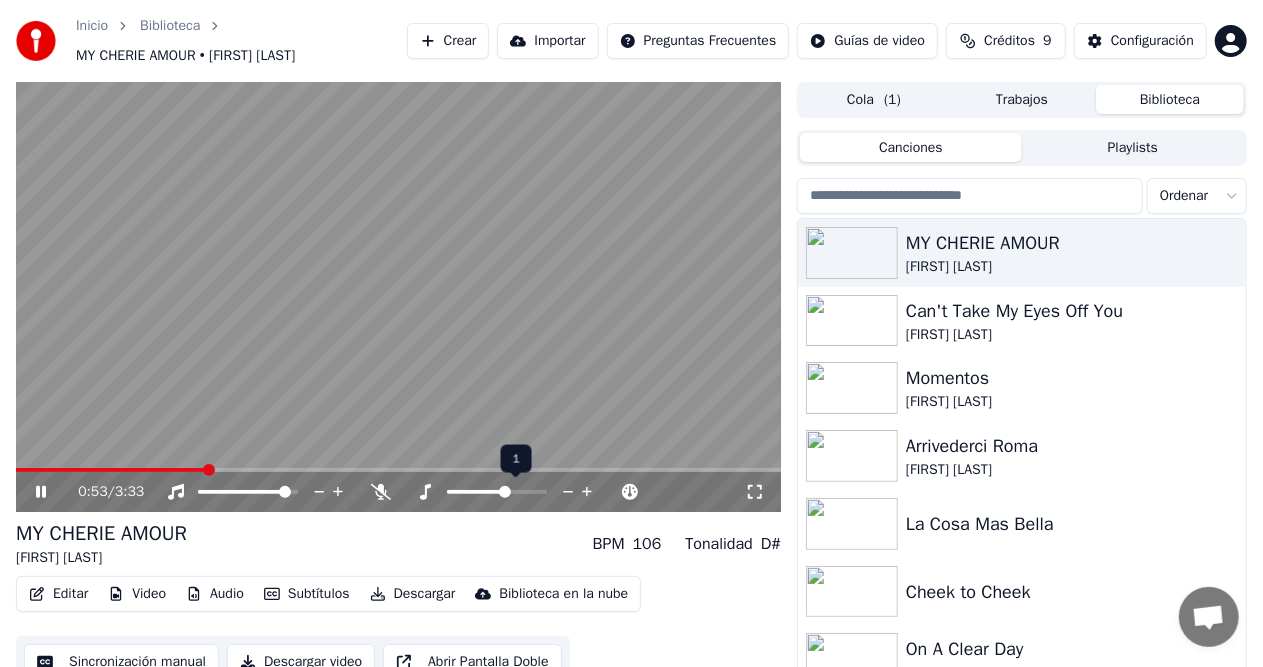 click at bounding box center [569, 493] 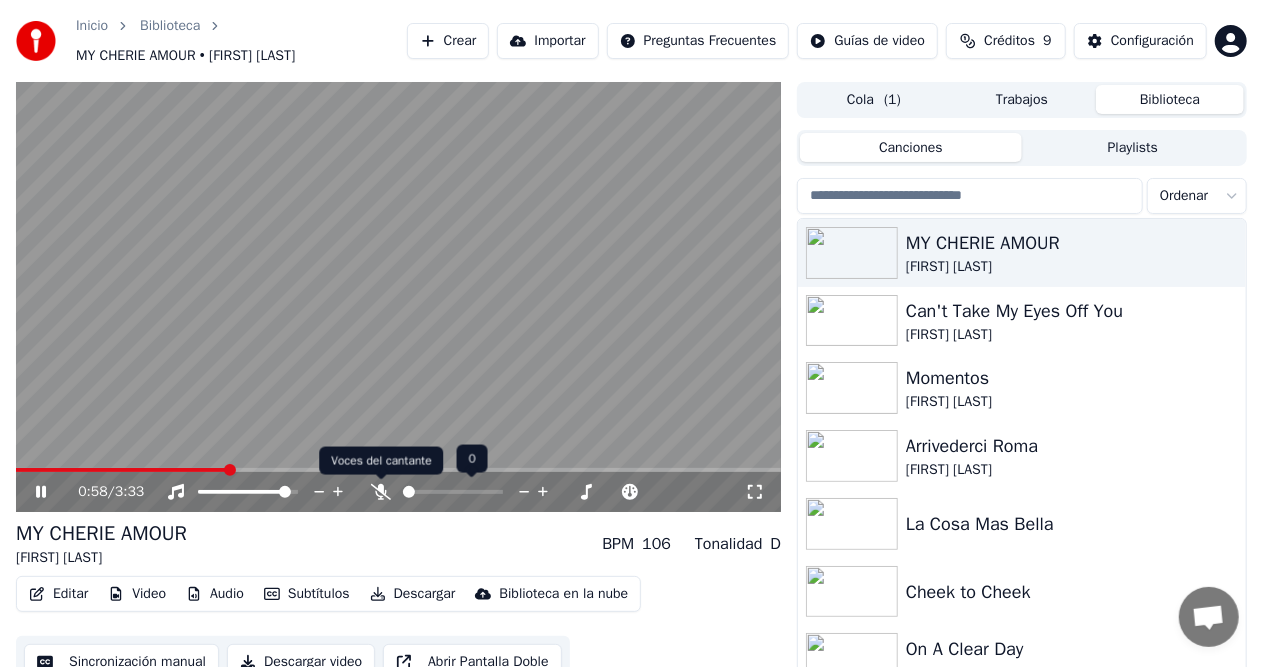 click at bounding box center [381, 492] 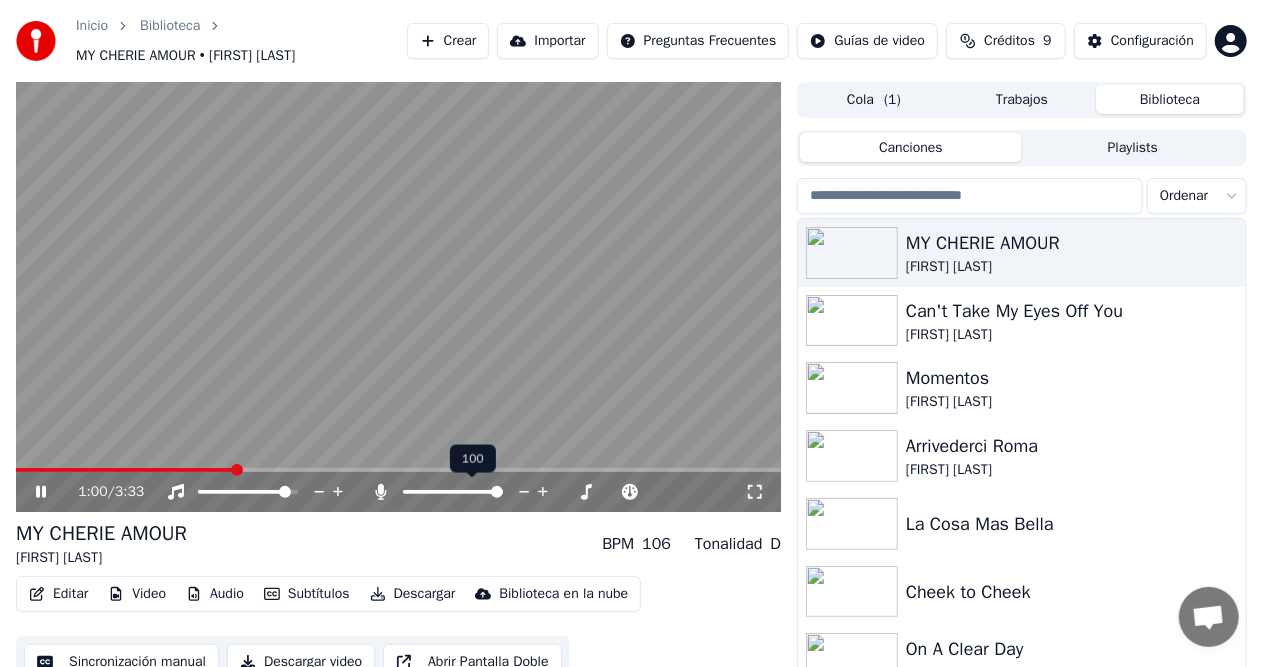 click at bounding box center (471, 492) 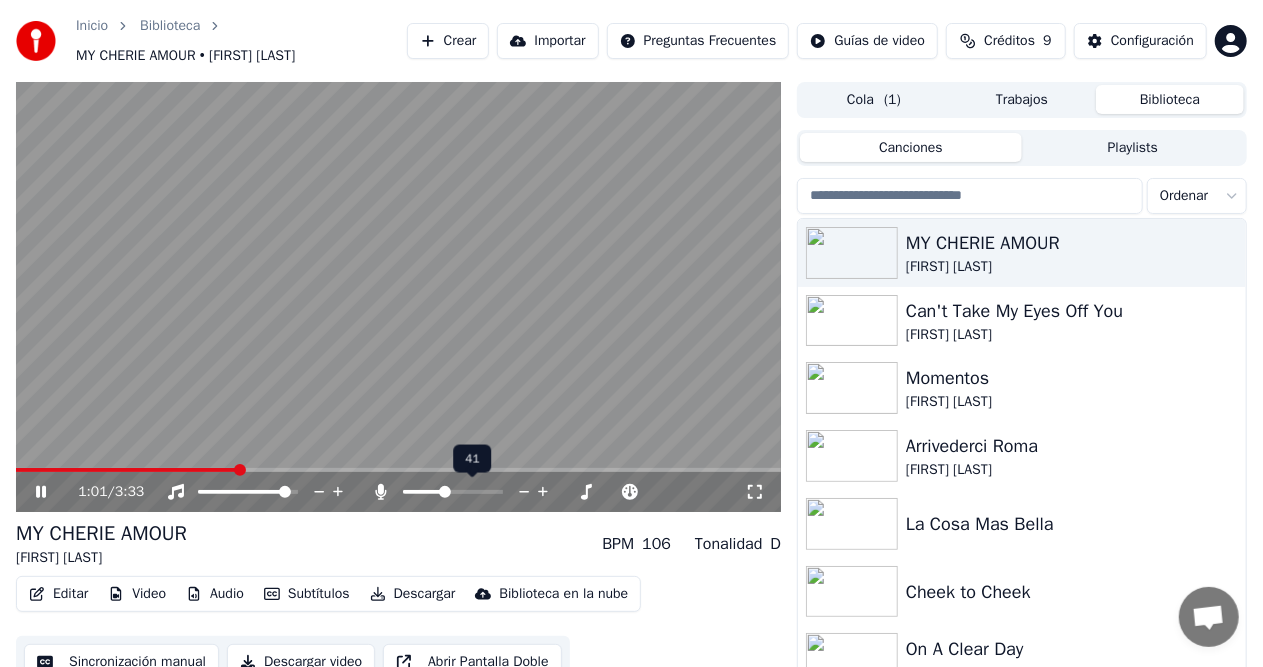 click at bounding box center (423, 492) 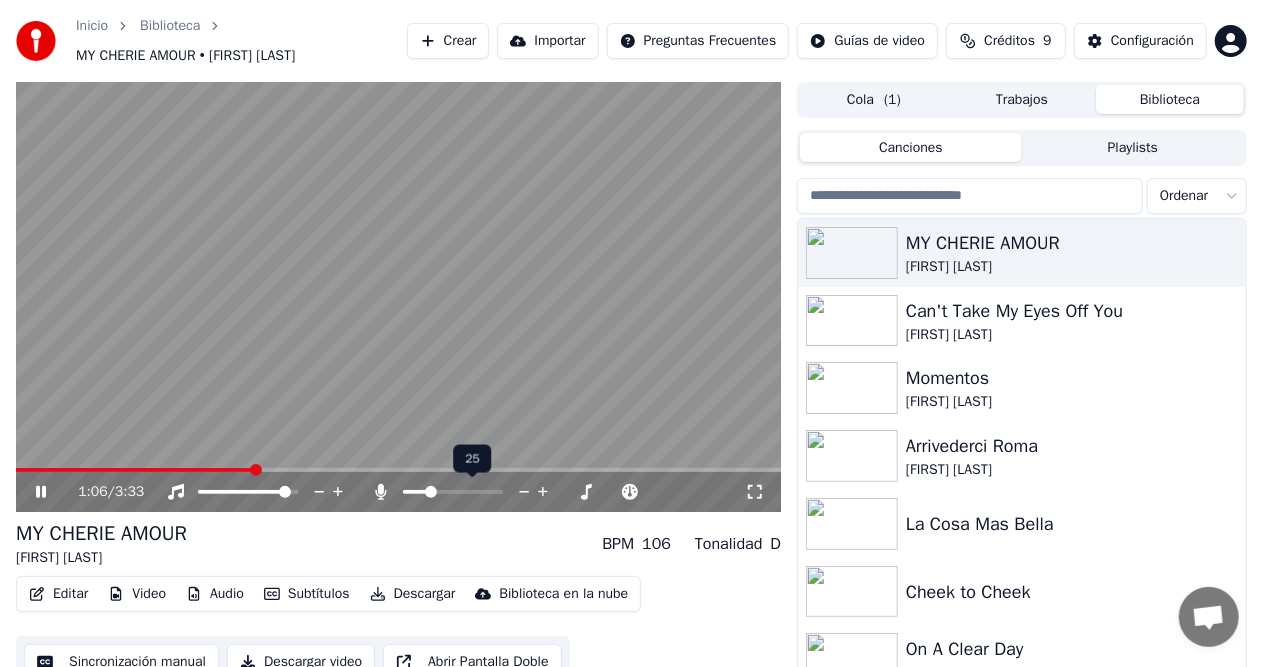 click at bounding box center (415, 492) 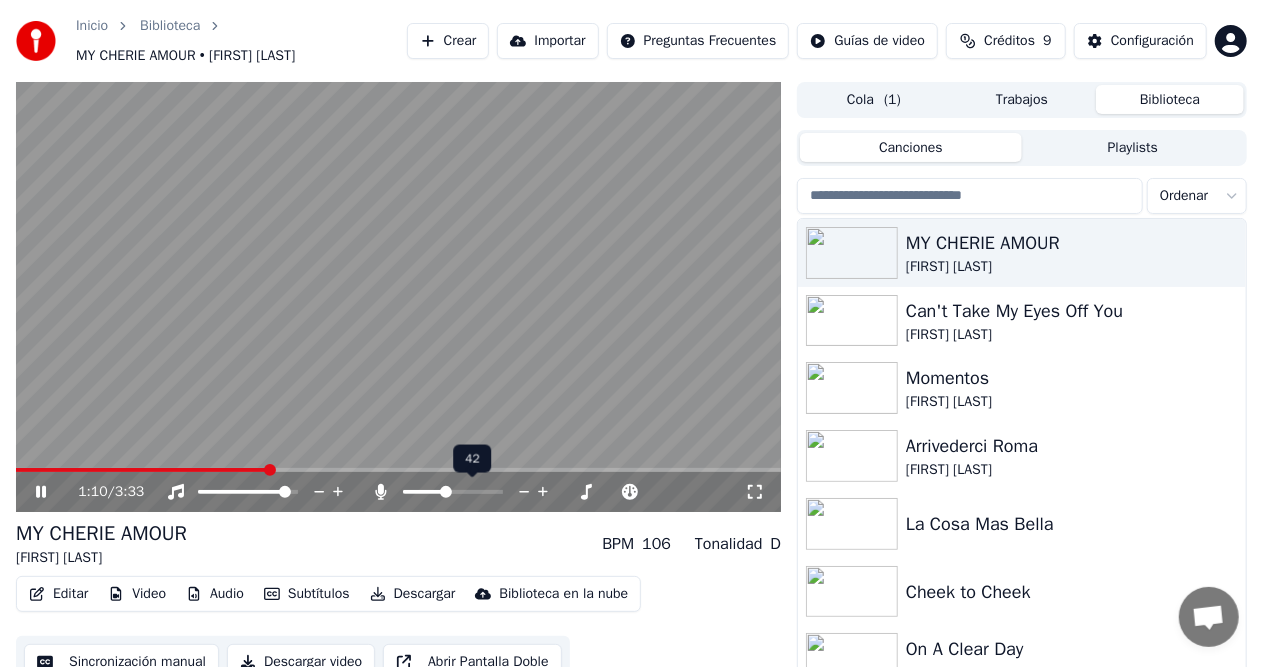 click at bounding box center (446, 492) 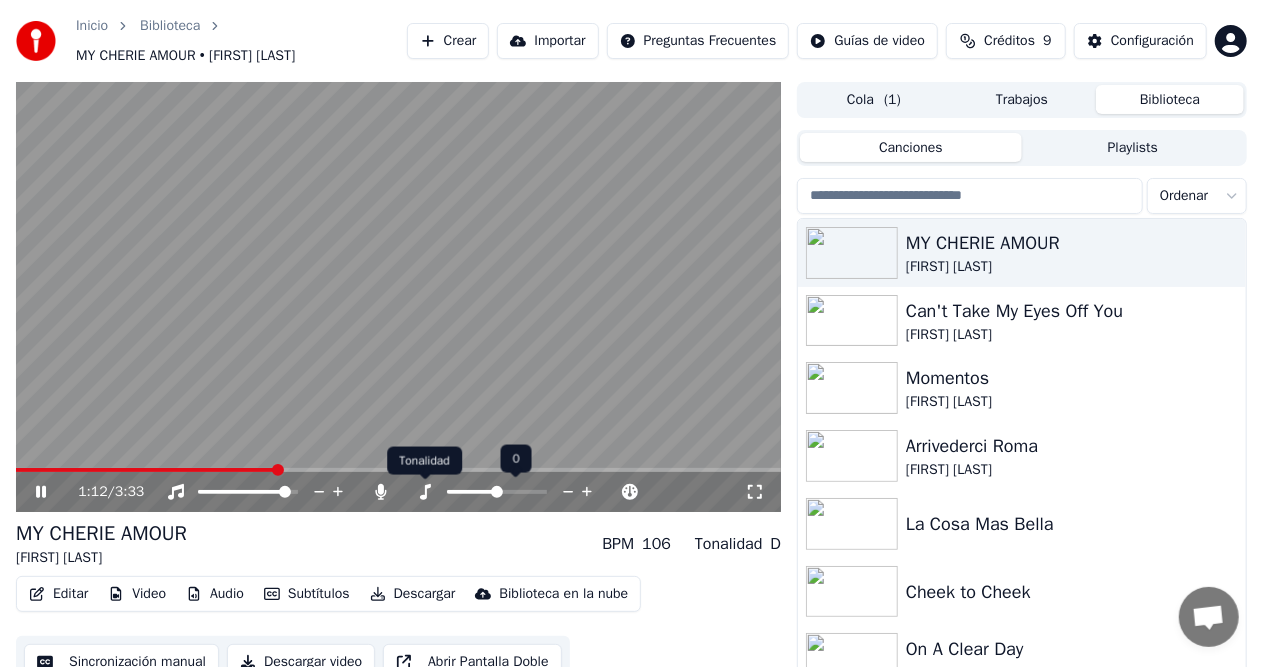 click at bounding box center [425, 492] 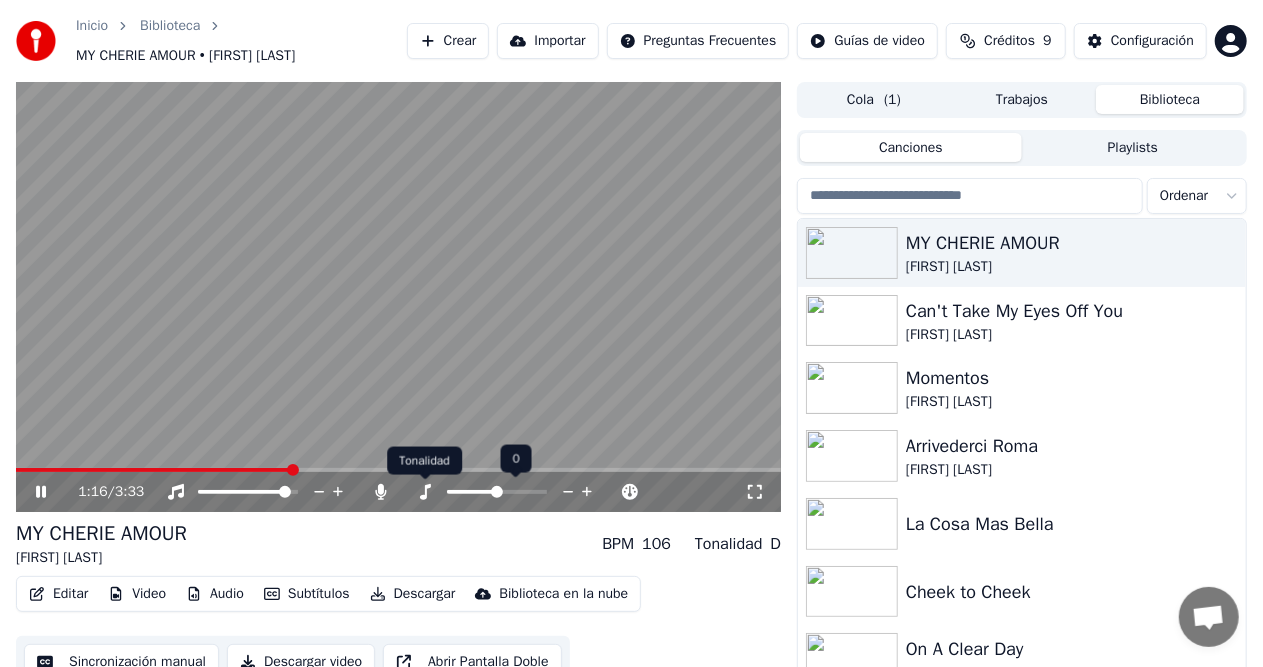 click at bounding box center [425, 492] 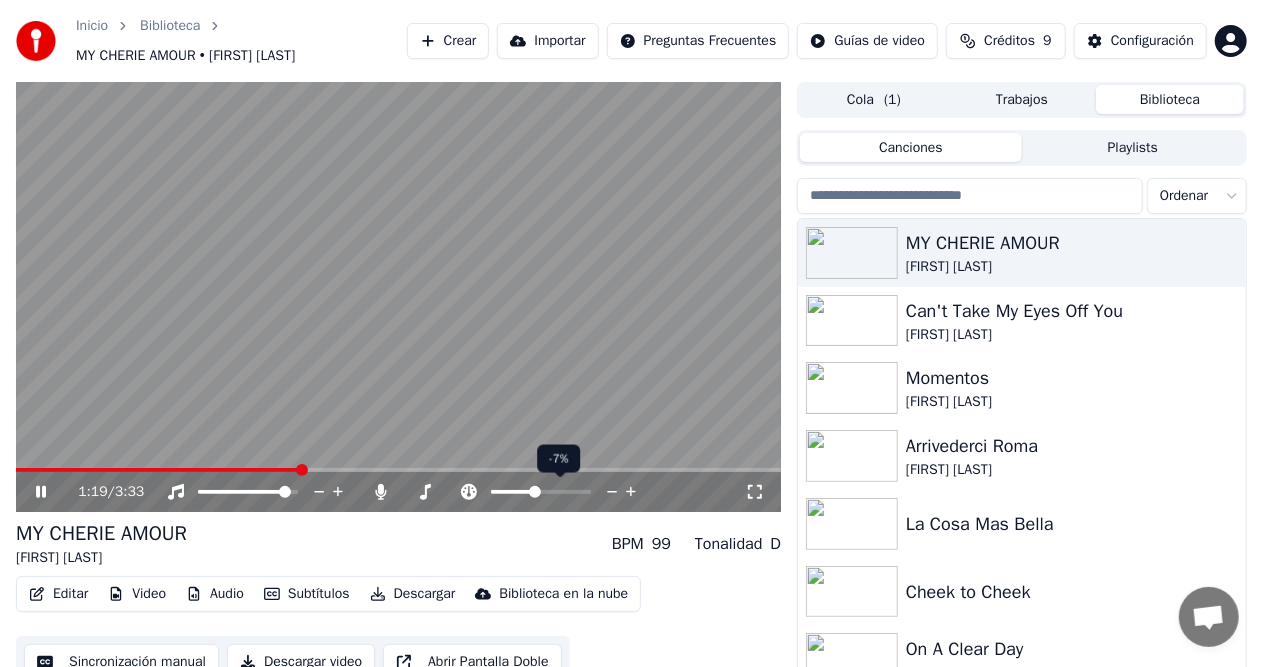 click at bounding box center [535, 492] 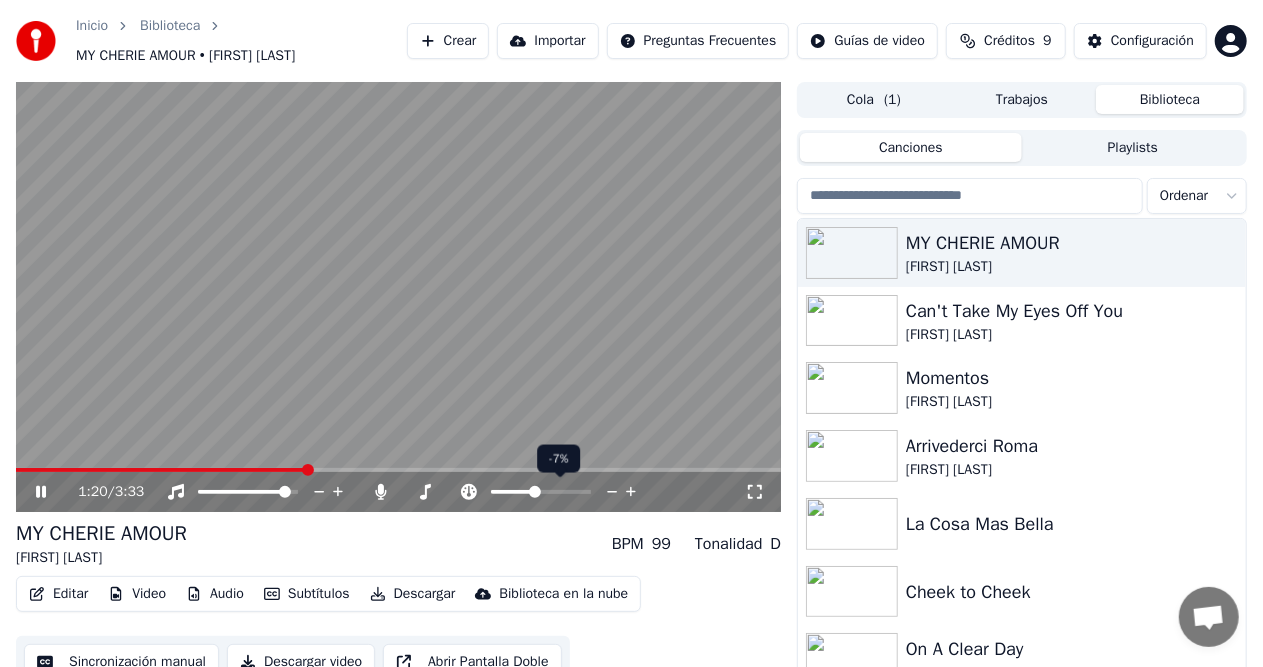 click at bounding box center (612, 492) 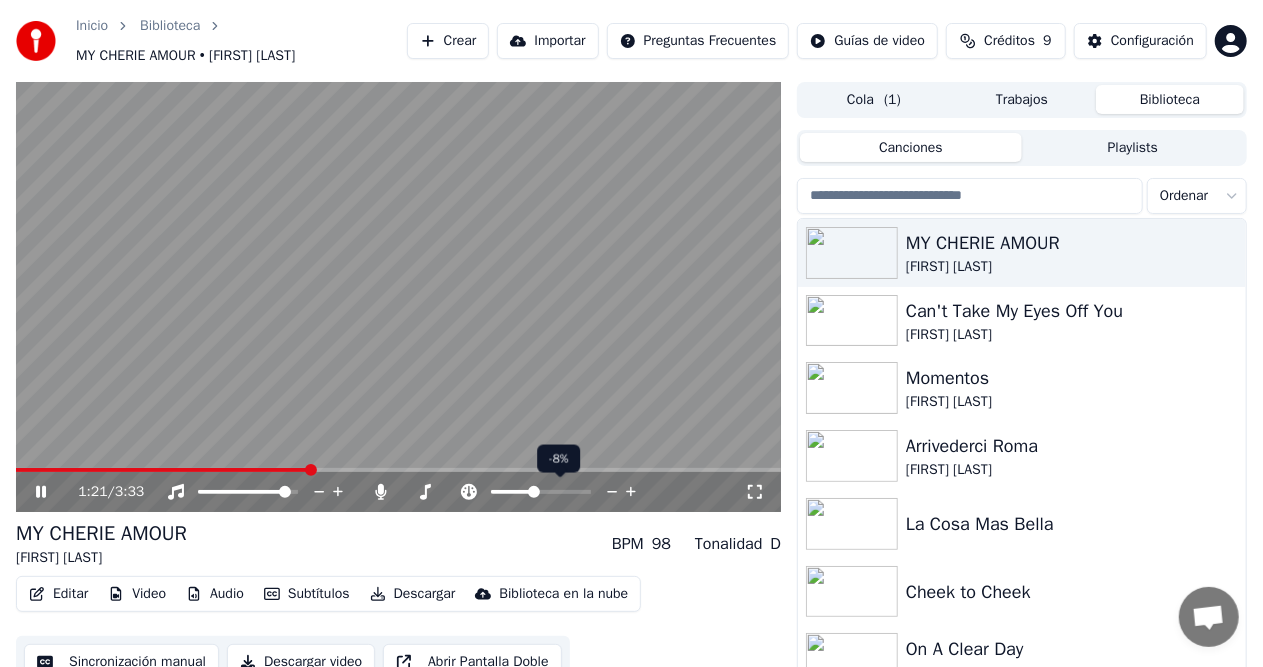 click at bounding box center [612, 492] 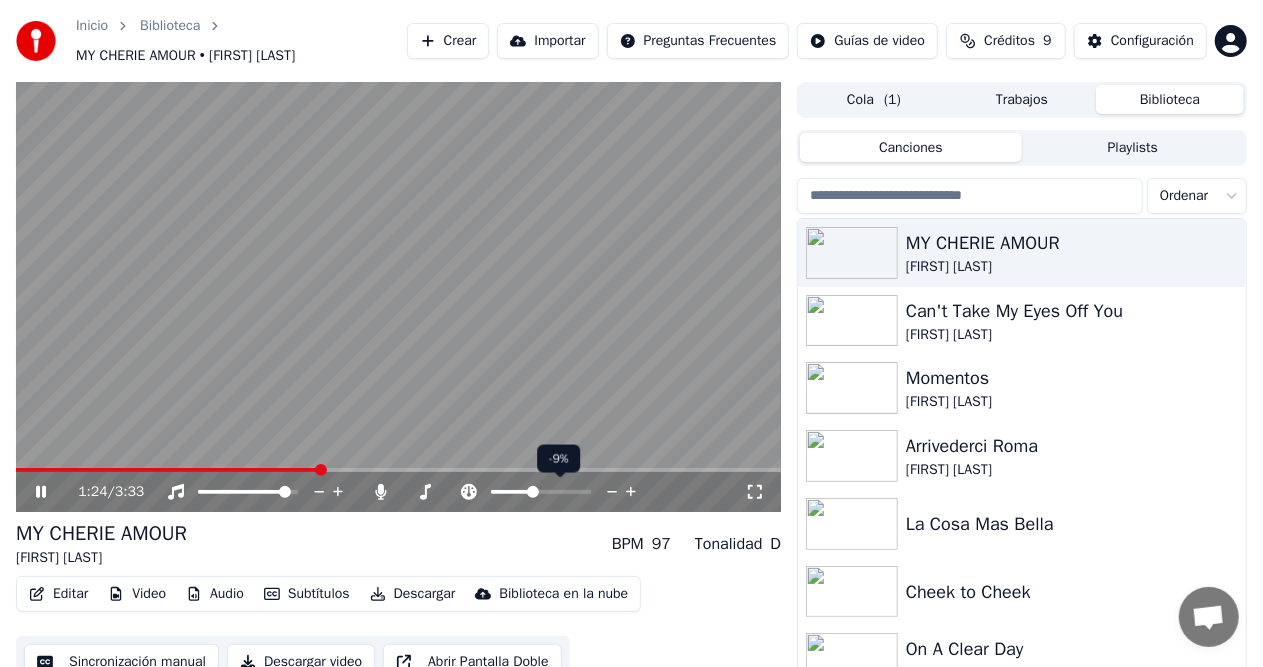 click at bounding box center (631, 492) 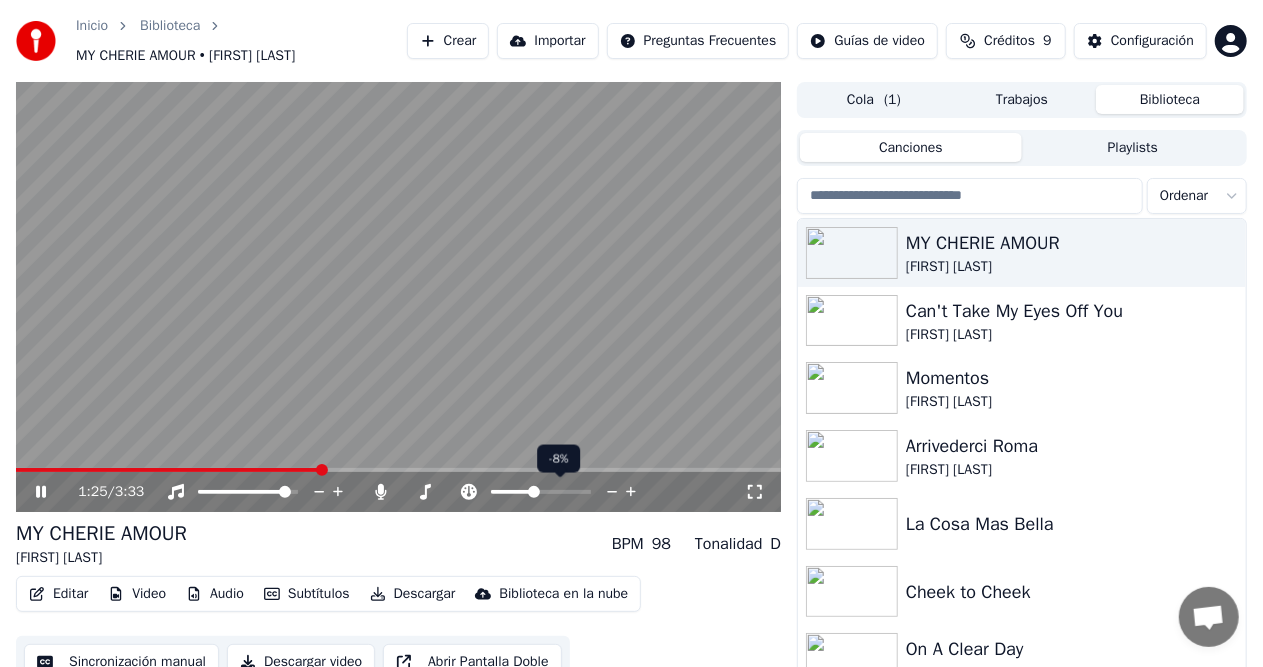click at bounding box center [631, 492] 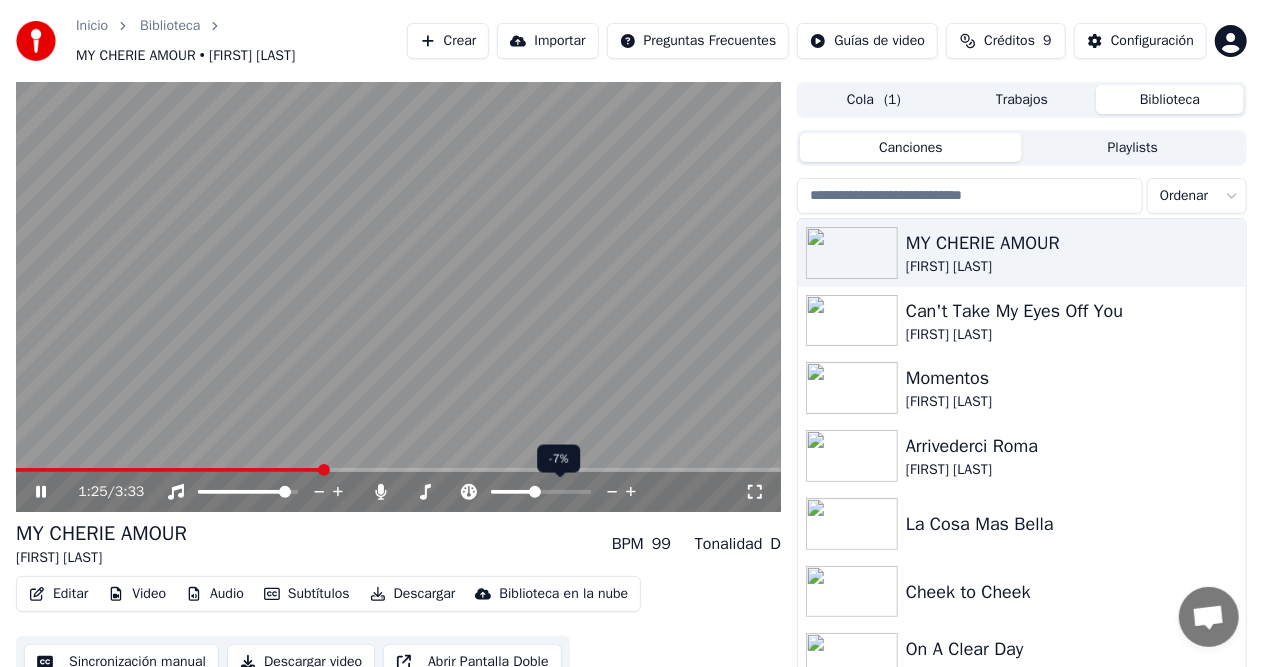 click at bounding box center [631, 492] 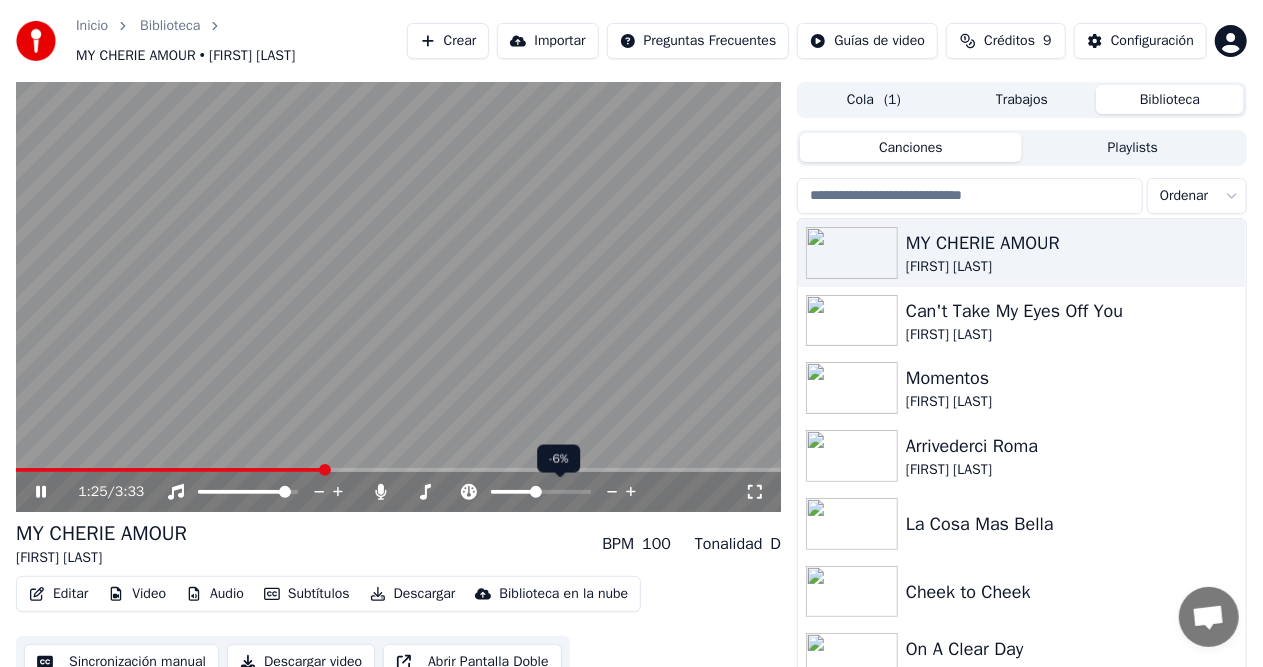 click at bounding box center [631, 492] 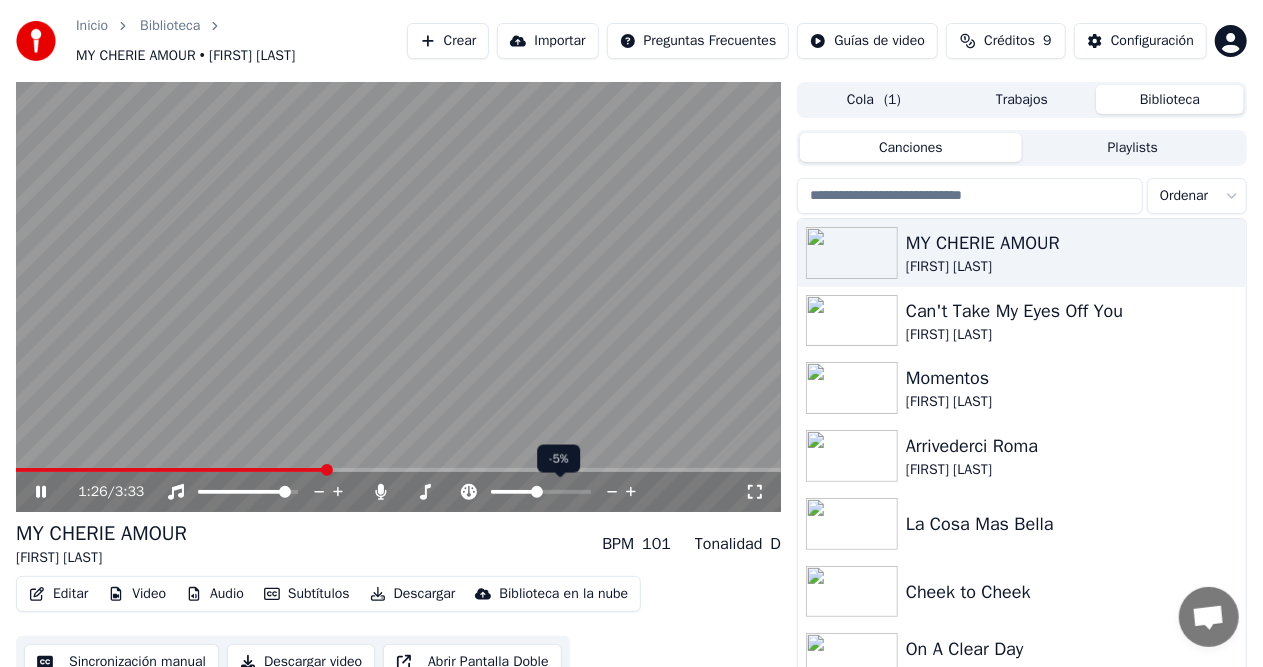 click at bounding box center (631, 492) 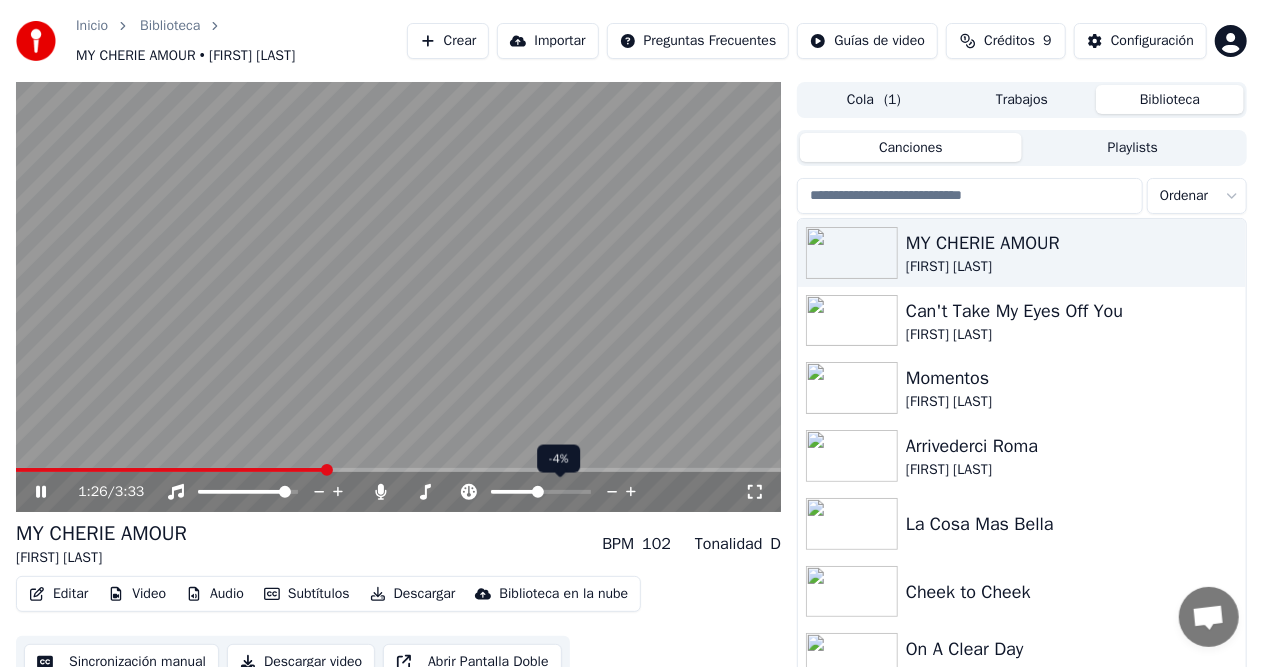 click at bounding box center [631, 492] 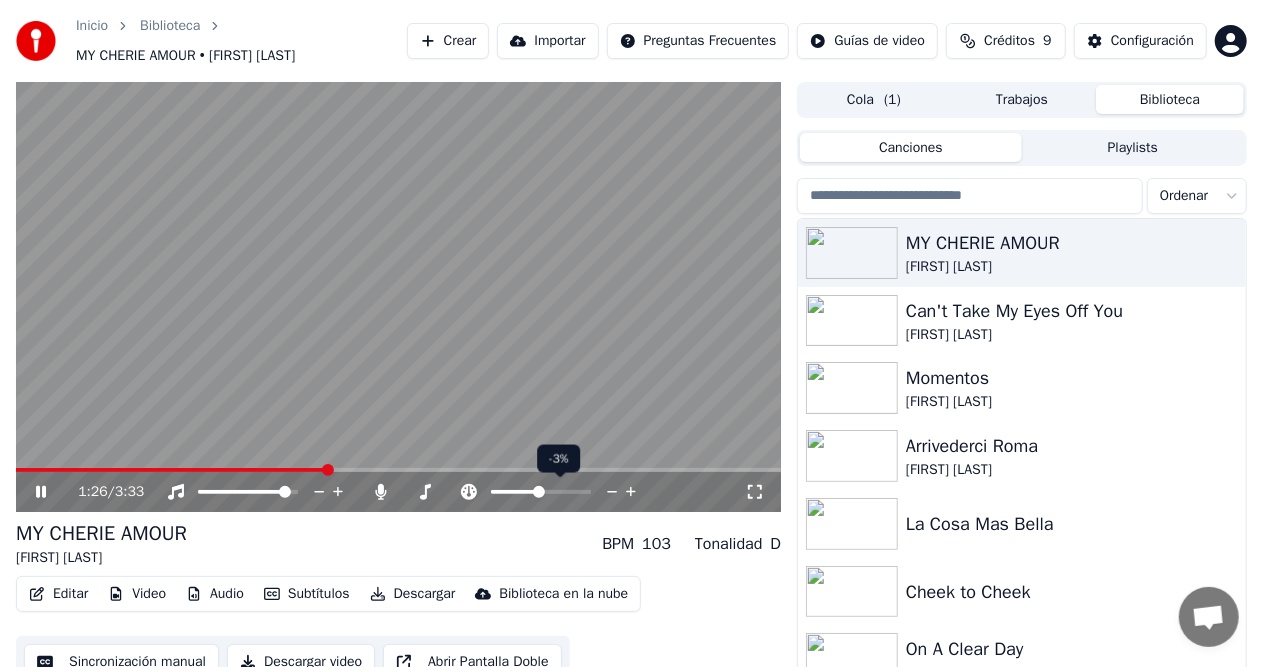 click at bounding box center (631, 492) 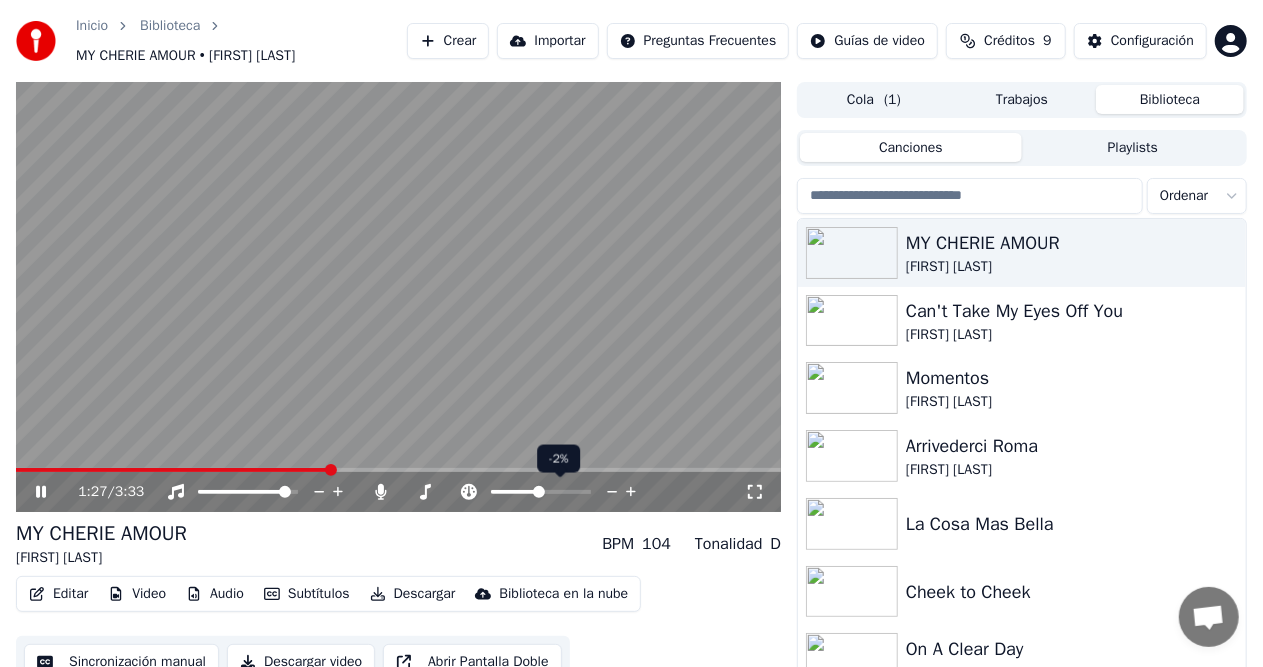 click at bounding box center (631, 492) 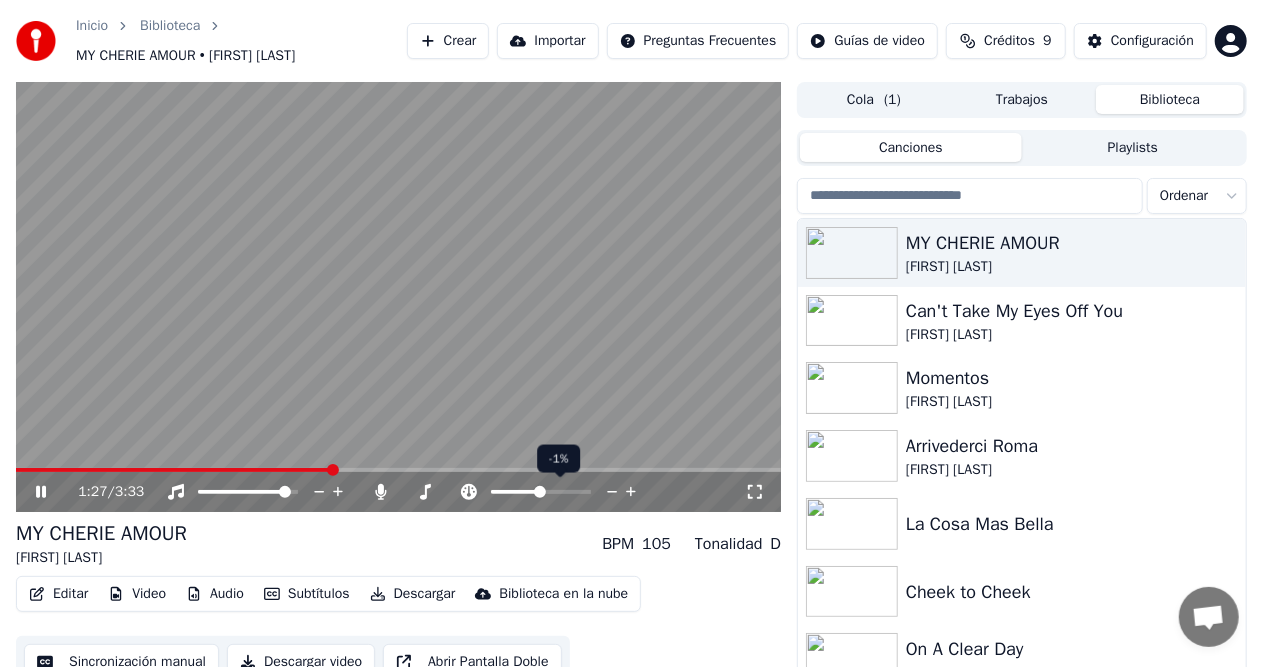 click at bounding box center (631, 492) 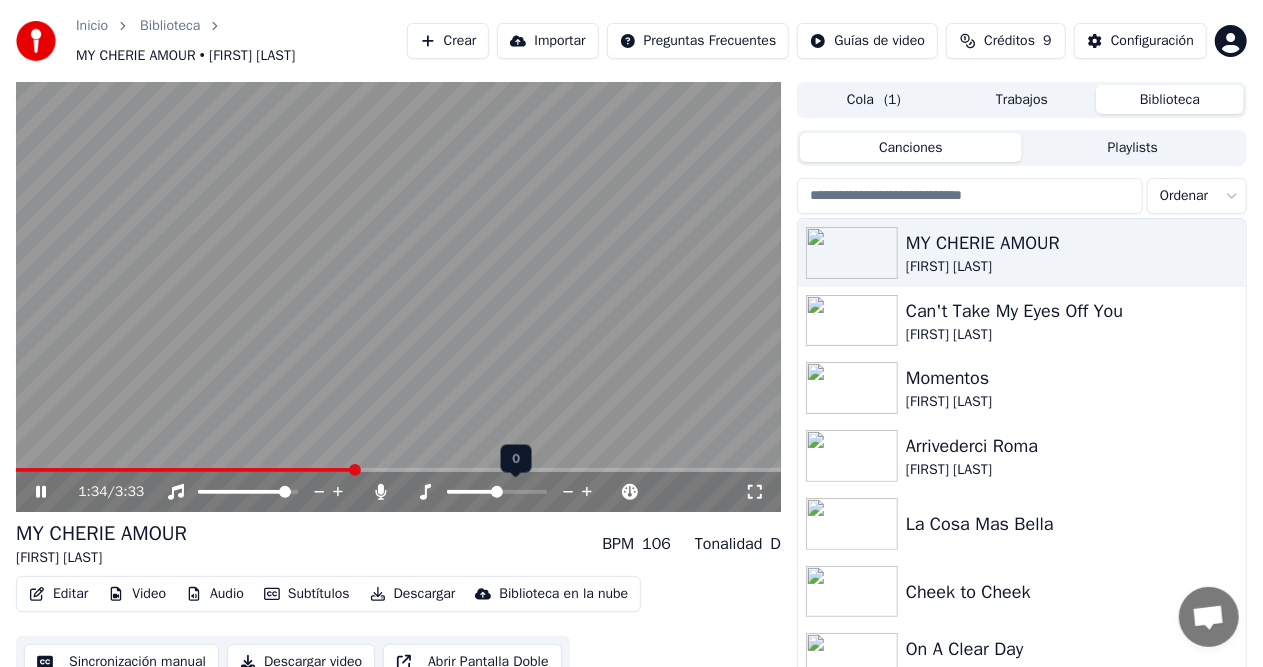 click at bounding box center (425, 492) 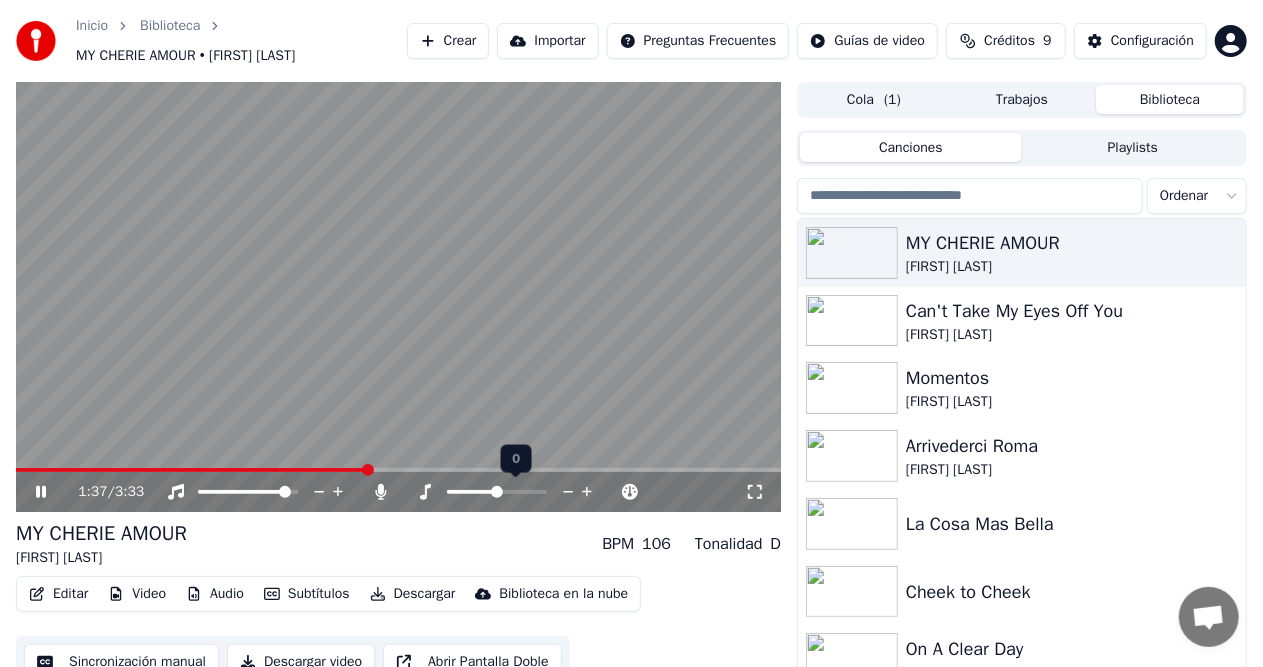 click at bounding box center (568, 492) 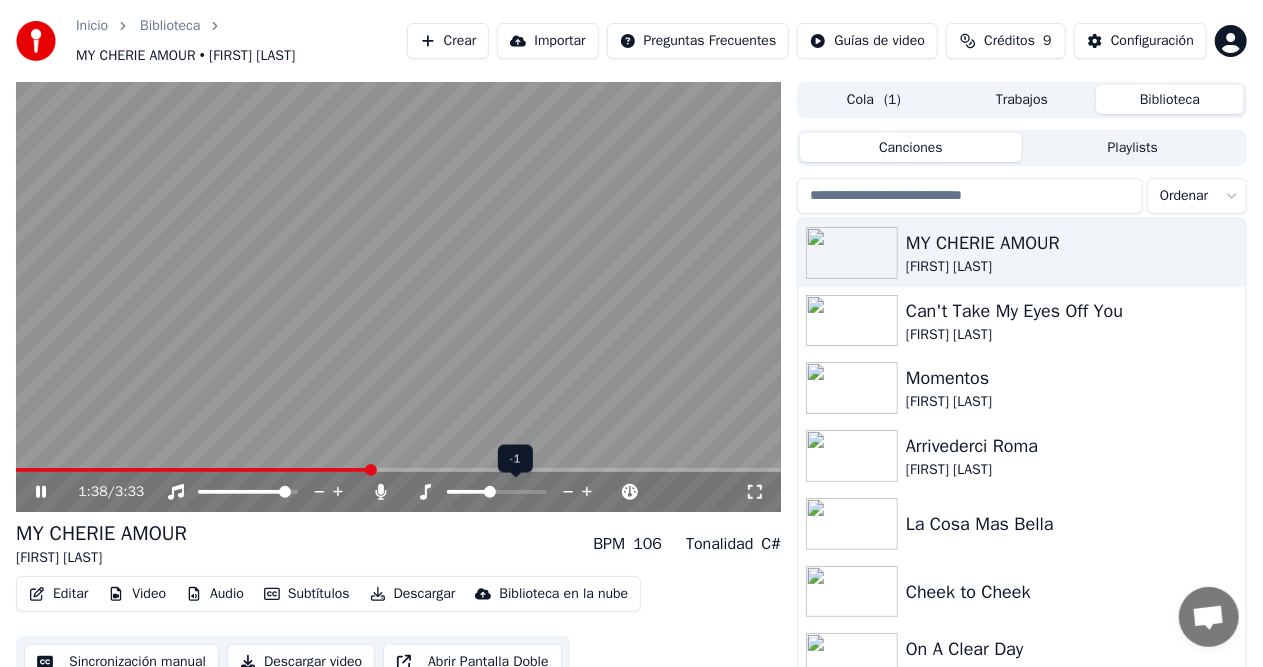 click at bounding box center [568, 492] 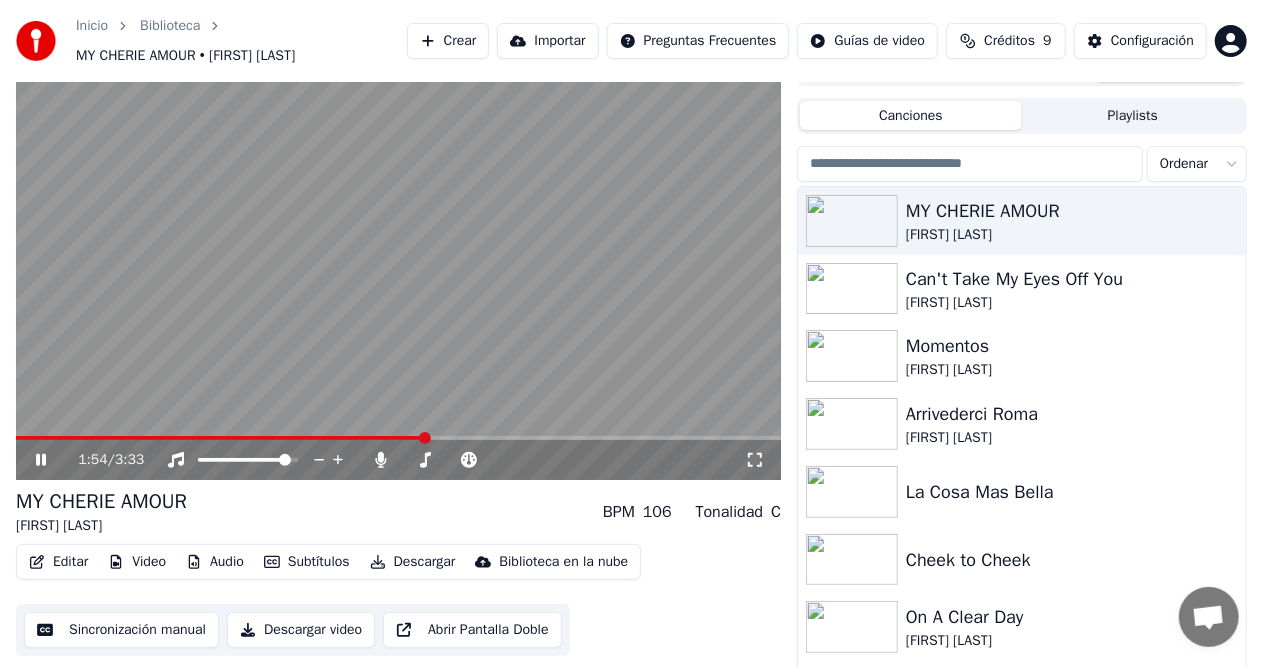scroll, scrollTop: 0, scrollLeft: 0, axis: both 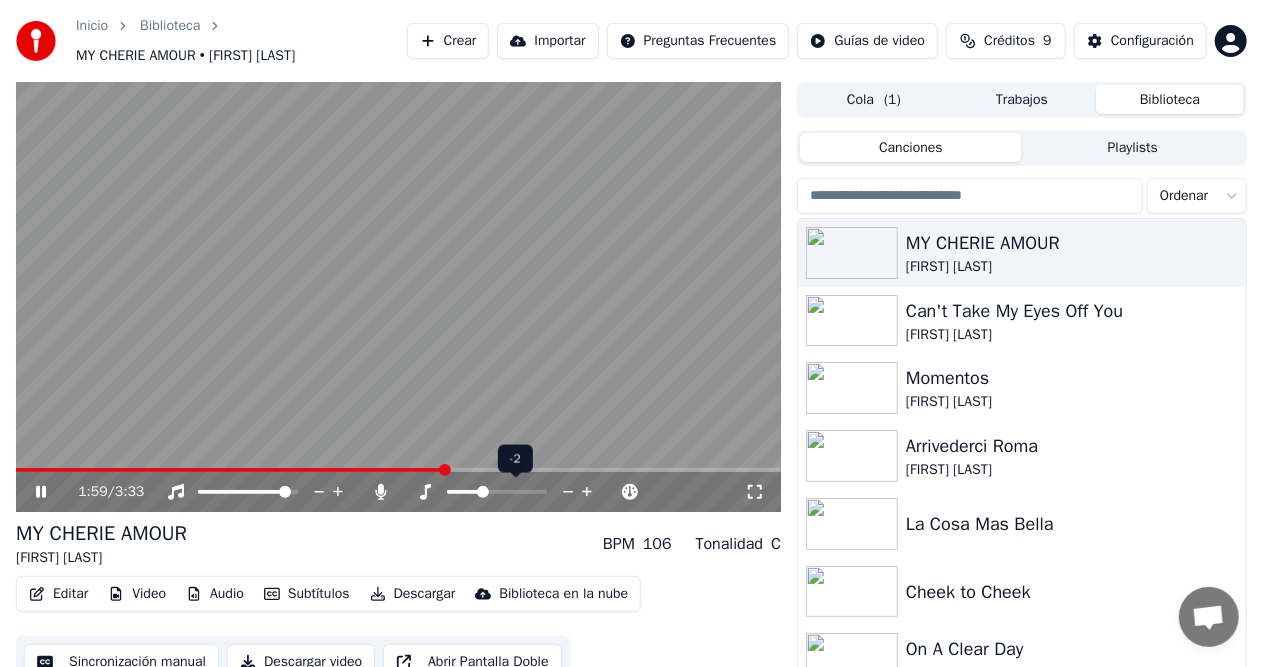 click at bounding box center [568, 492] 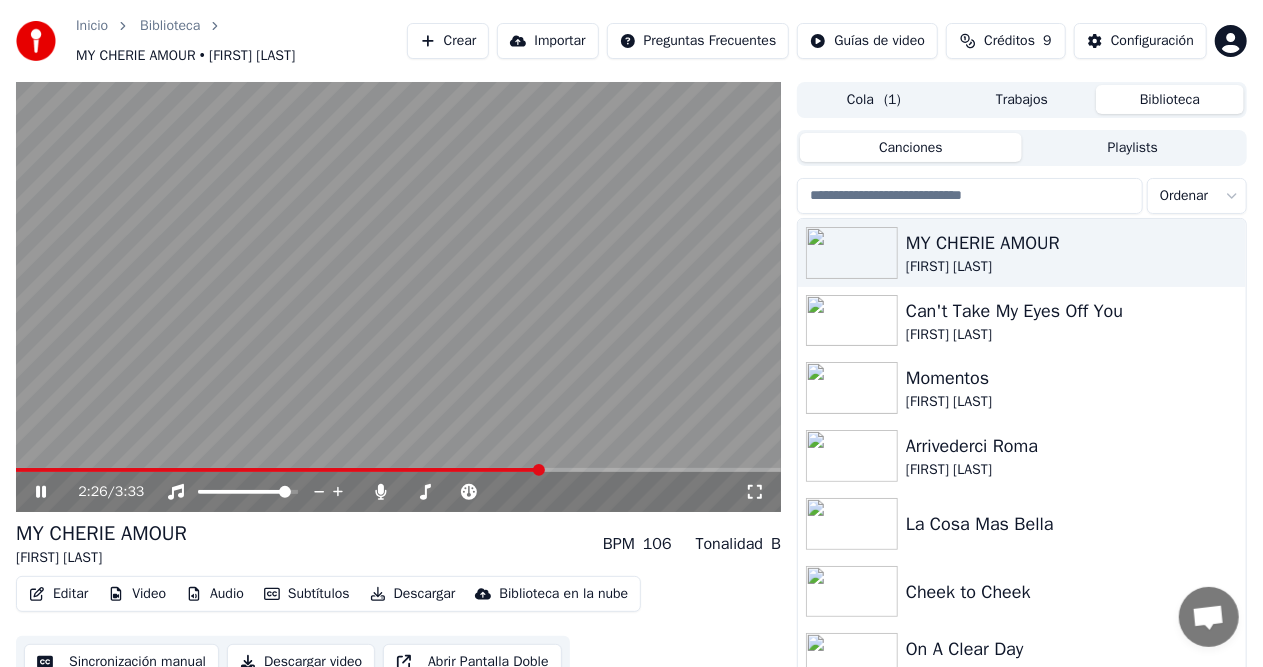 drag, startPoint x: 48, startPoint y: 494, endPoint x: 47, endPoint y: 504, distance: 10.049875 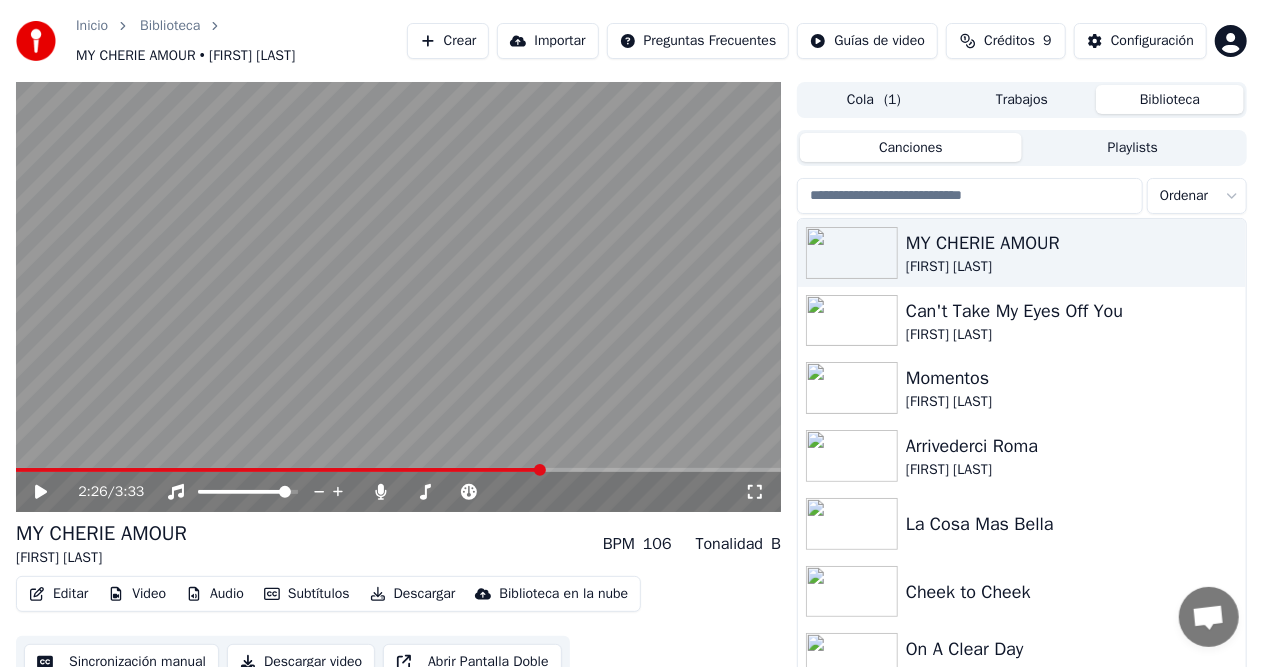 click at bounding box center (279, 470) 